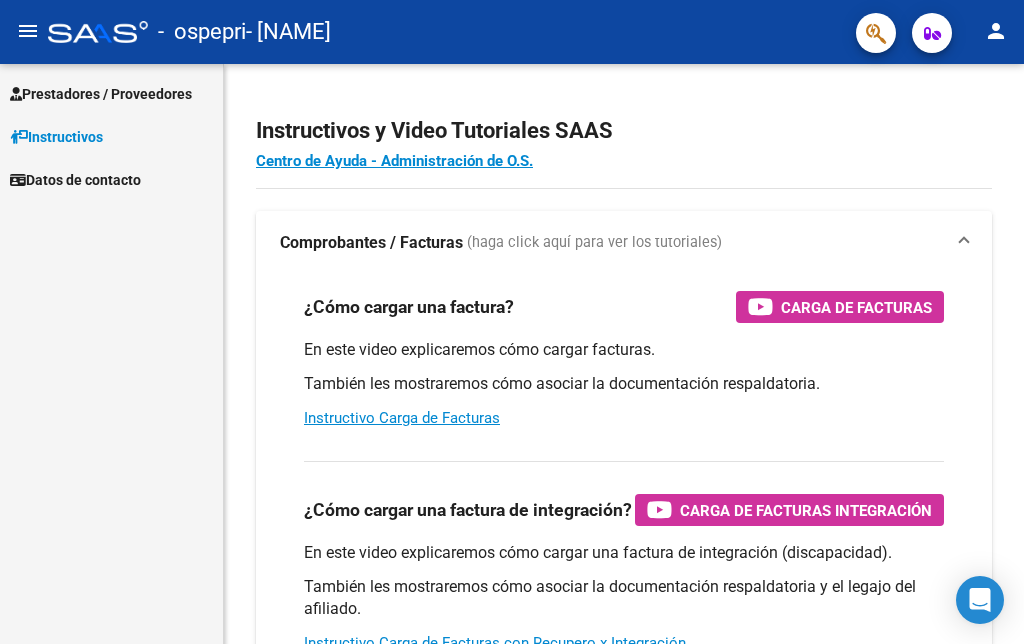 scroll, scrollTop: 0, scrollLeft: 0, axis: both 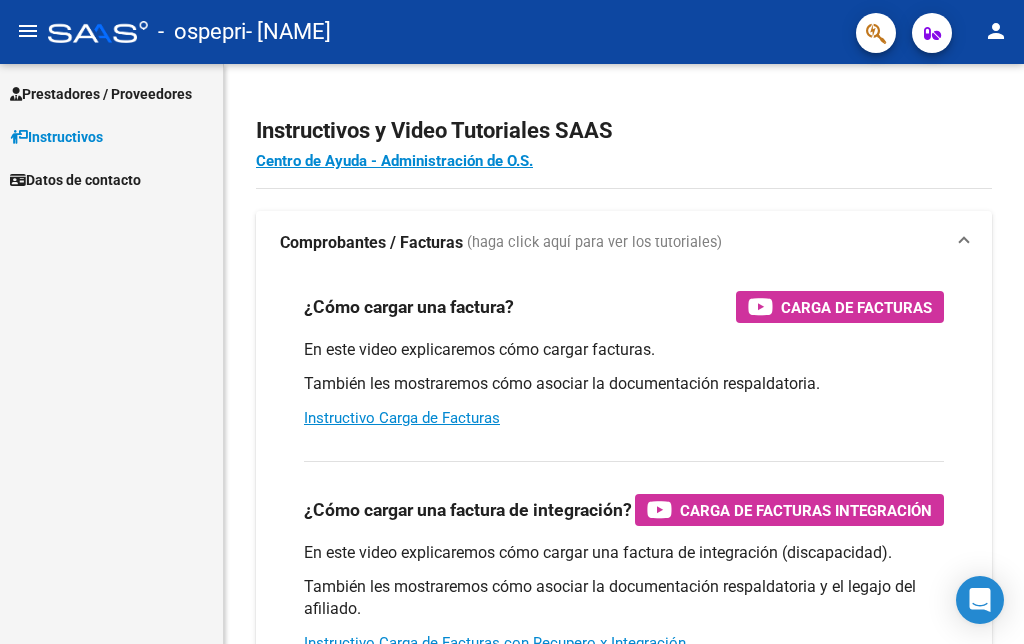 click on "Prestadores / Proveedores" at bounding box center (101, 94) 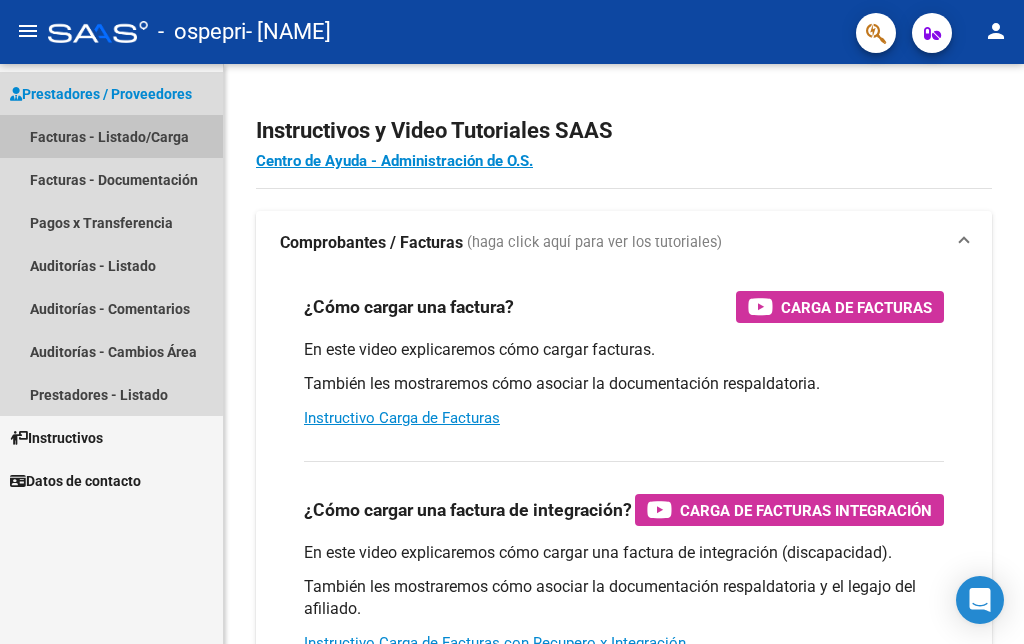 click on "Facturas - Listado/Carga" at bounding box center [111, 136] 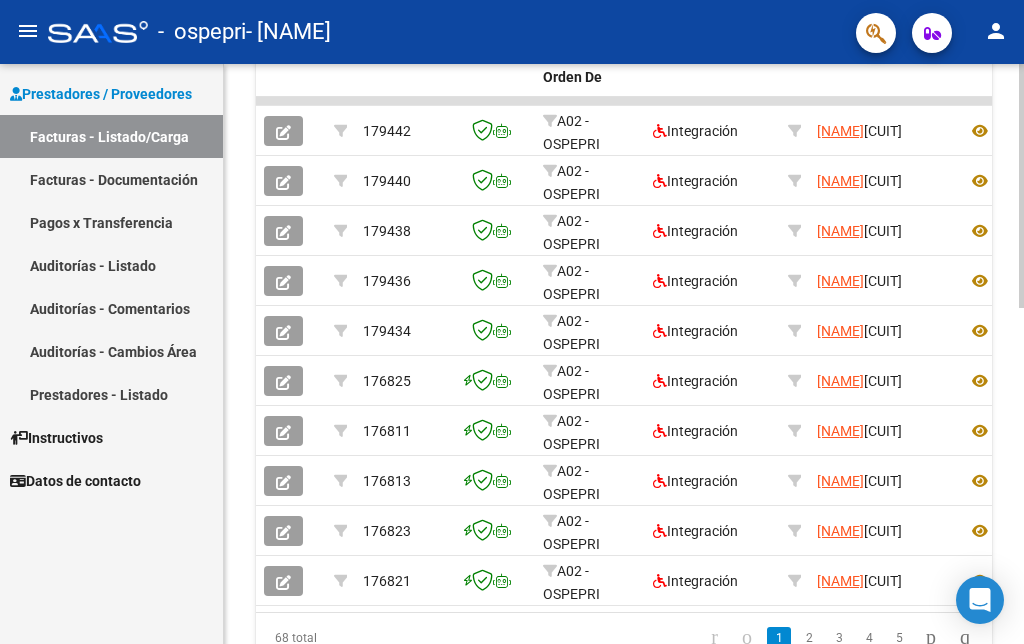 click on "menu -   ospepri   - [NAME] person    Prestadores / Proveedores Facturas - Listado/Carga Facturas - Documentación Pagos x Transferencia Auditorías - Listado Auditorías - Comentarios Auditorías - Cambios Área Prestadores - Listado    Instructivos    Datos de contacto  Video tutorial   PRESTADORES -> Listado de CPBTs Emitidos por Prestadores / Proveedores (alt+q)   Cargar Comprobante
cloud_download  CSV  cloud_download  EXCEL  cloud_download  Estandar   Descarga Masiva
Filtros Id Area Area Todos Confirmado   Mostrar totalizadores   FILTROS DEL COMPROBANTE  Comprobante Tipo Comprobante Tipo Start date – End date Fec. Comprobante Desde / Hasta Días Emisión Desde(cant. días) Días Emisión Hasta(cant. días) CUIT / Razón Social Pto. Venta Nro. Comprobante Código SSS CAE Válido CAE Válido Todos Cargado Módulo Hosp. Todos Tiene facturacion Apócrifa Hospital Refes  FILTROS DE INTEGRACION  Período De Prestación Campos del Archivo de Rendición Devuelto x SSS (dr_envio) –" at bounding box center (512, 322) 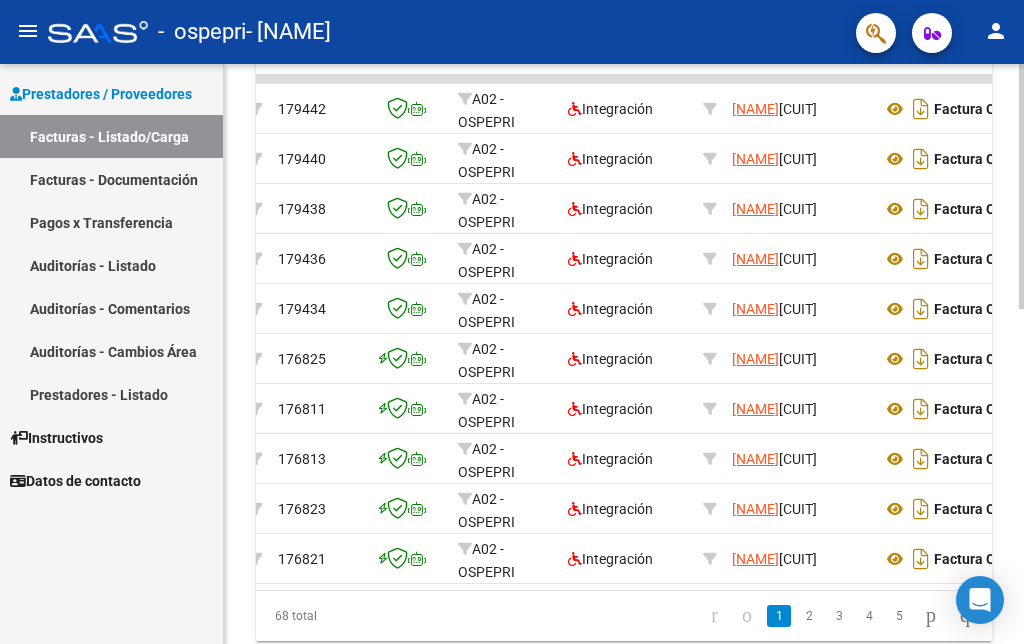 scroll, scrollTop: 0, scrollLeft: 0, axis: both 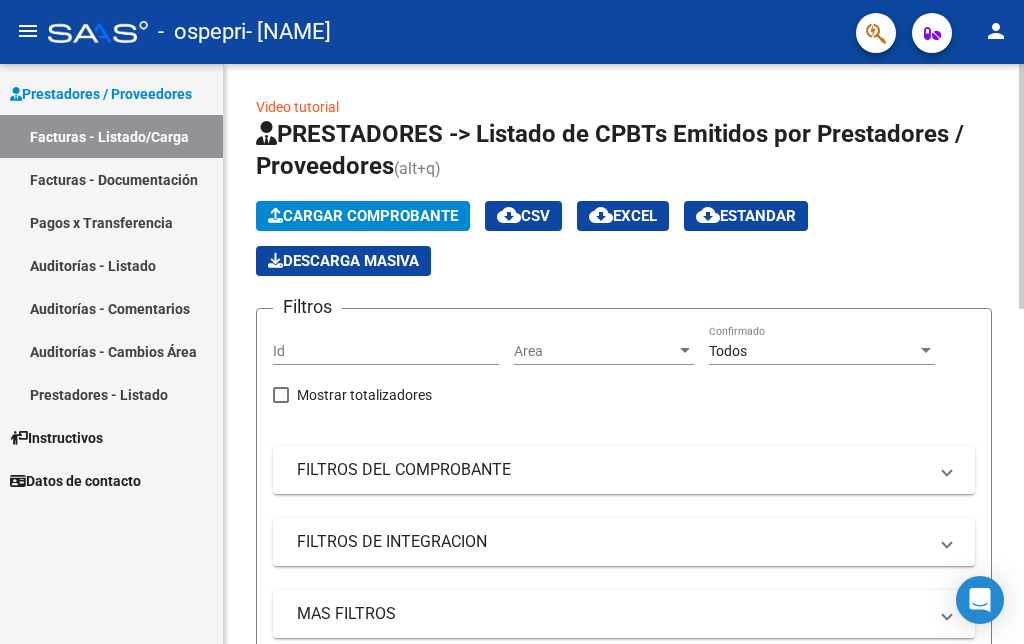 click on "Video tutorial   PRESTADORES -> Listado de CPBTs Emitidos por Prestadores / Proveedores (alt+q)   Cargar Comprobante
cloud_download  CSV  cloud_download  EXCEL  cloud_download  Estandar   Descarga Masiva
Filtros Id Area Area Todos Confirmado   Mostrar totalizadores   FILTROS DEL COMPROBANTE  Comprobante Tipo Comprobante Tipo Start date – End date Fec. Comprobante Desde / Hasta Días Emisión Desde(cant. días) Días Emisión Hasta(cant. días) CUIT / Razón Social Pto. Venta Nro. Comprobante Código SSS CAE Válido CAE Válido Todos Cargado Módulo Hosp. Todos Tiene facturacion Apócrifa Hospital Refes  FILTROS DE INTEGRACION  Período De Prestación Campos del Archivo de Rendición Devuelto x SSS (dr_envio) Todos Rendido x SSS (dr_envio) Tipo de Registro Tipo de Registro Período Presentación Período Presentación Campos del Legajo Asociado (preaprobación) Afiliado Legajo (cuil/nombre) Todos Solo facturas preaprobadas  MAS FILTROS  Todos Con Doc. Respaldatoria Todos Con Trazabilidad Todos – –" 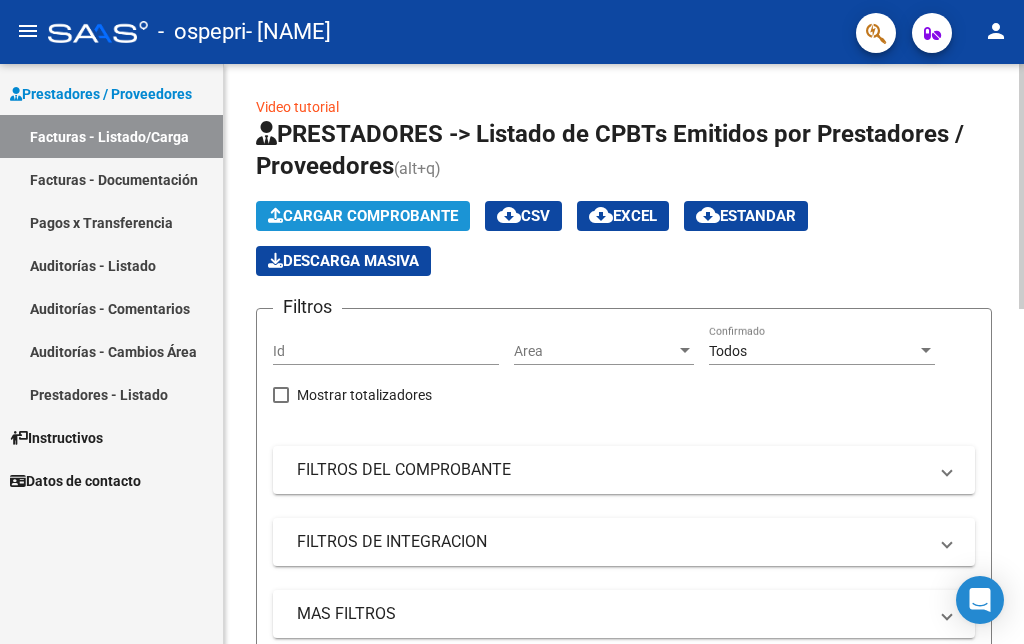 click on "Cargar Comprobante" 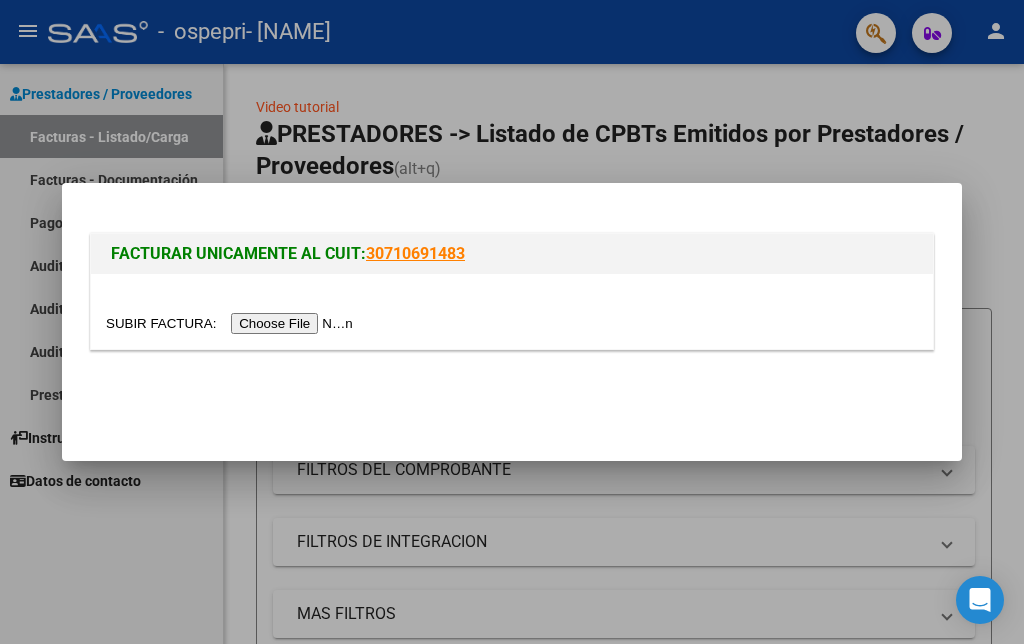 click at bounding box center [232, 323] 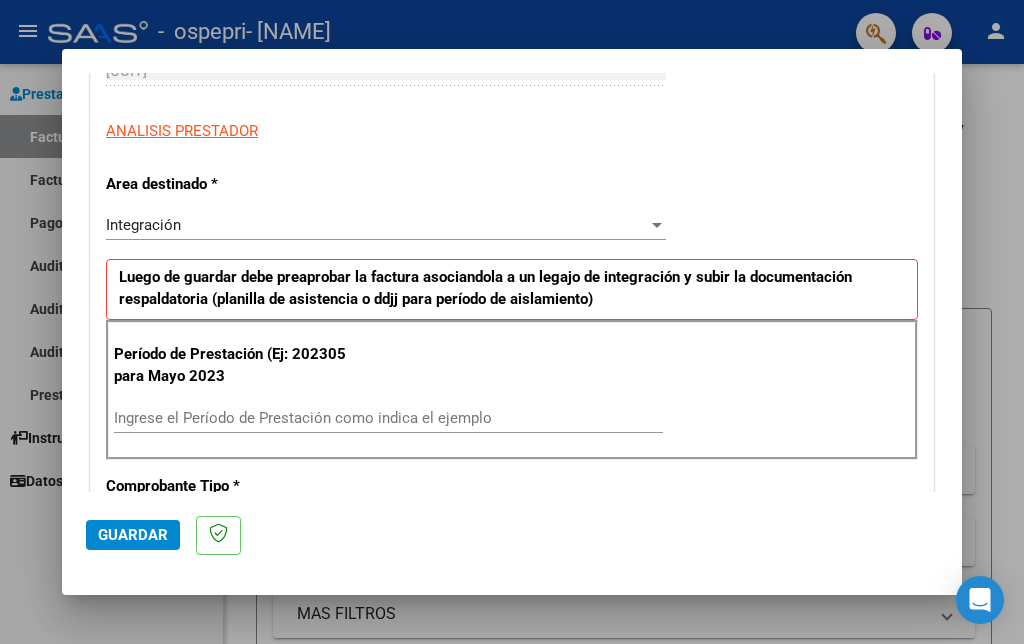 scroll, scrollTop: 503, scrollLeft: 0, axis: vertical 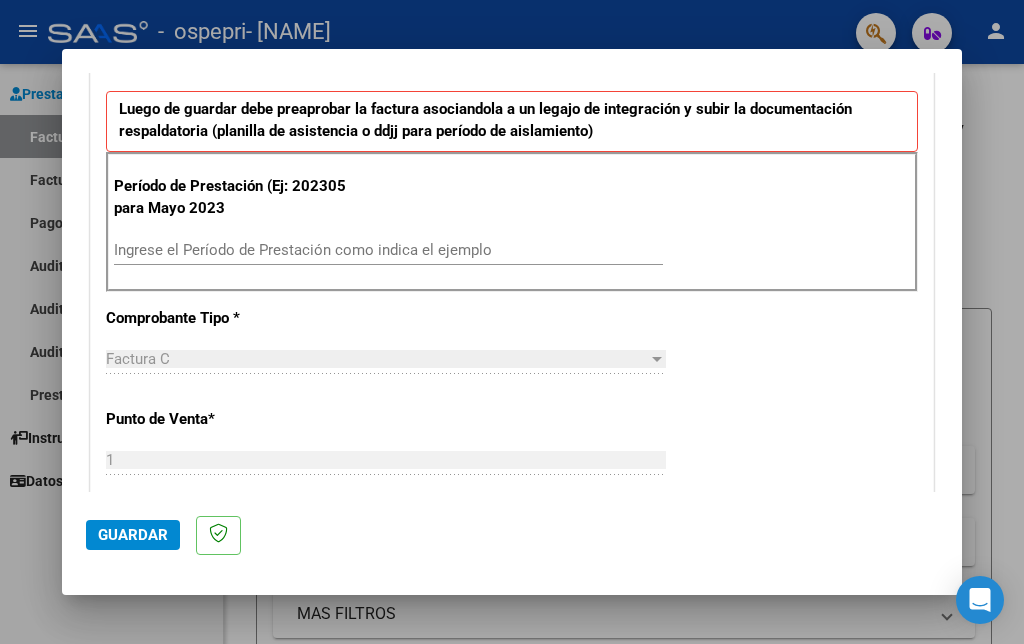 click on "Ingrese el Período de Prestación como indica el ejemplo" at bounding box center (388, 250) 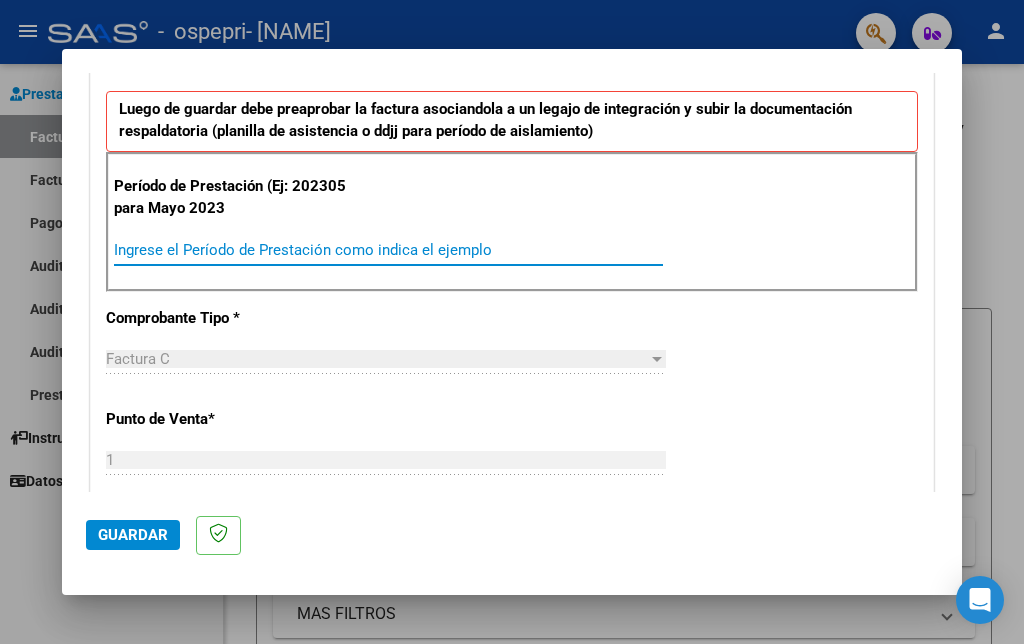 click on "Ingrese el Período de Prestación como indica el ejemplo" at bounding box center [388, 250] 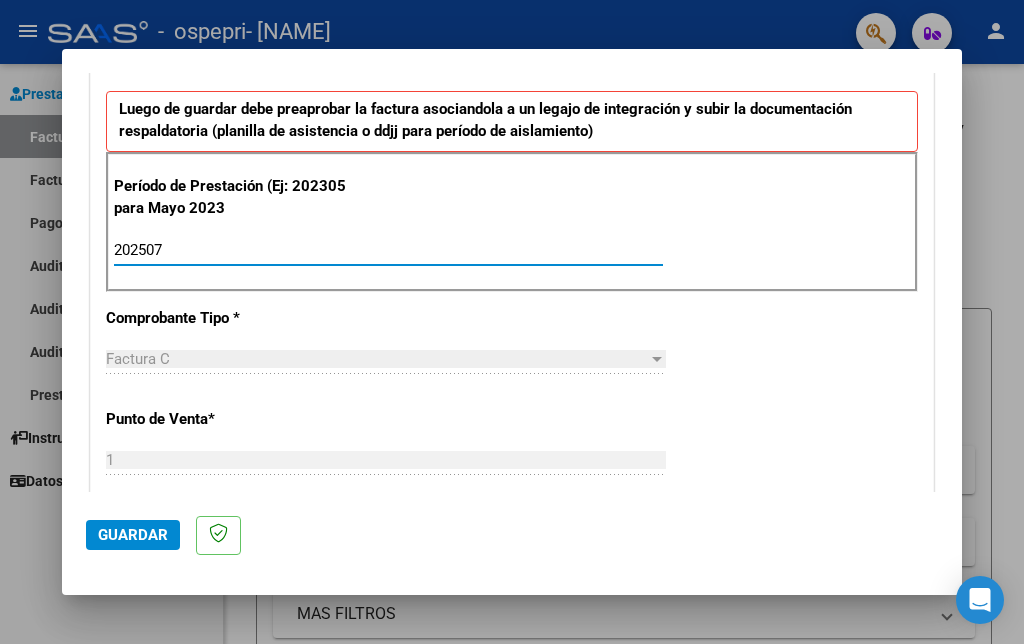 type on "202507" 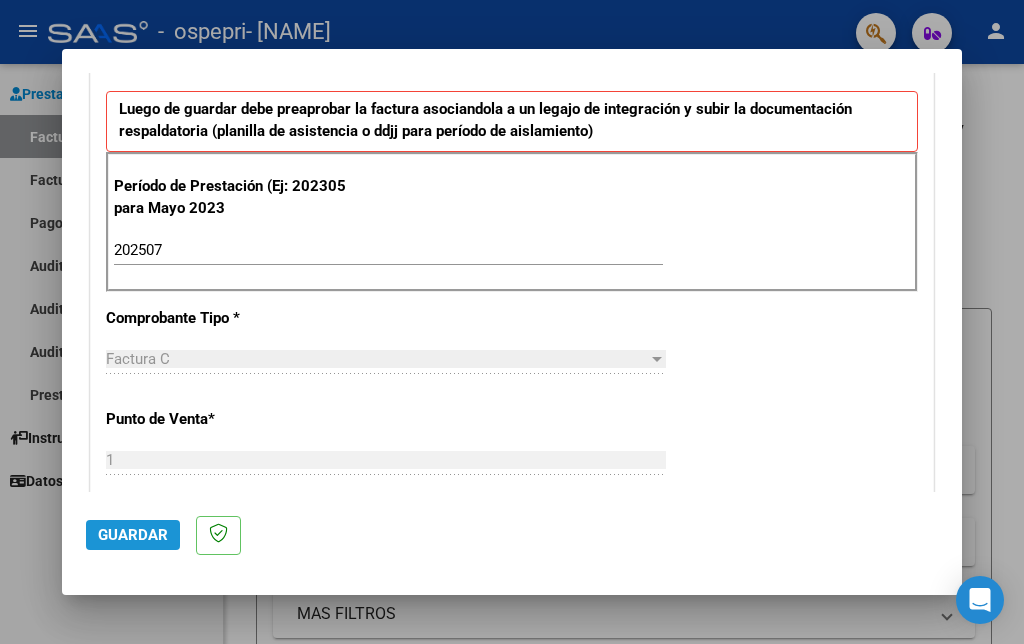 click on "Guardar" 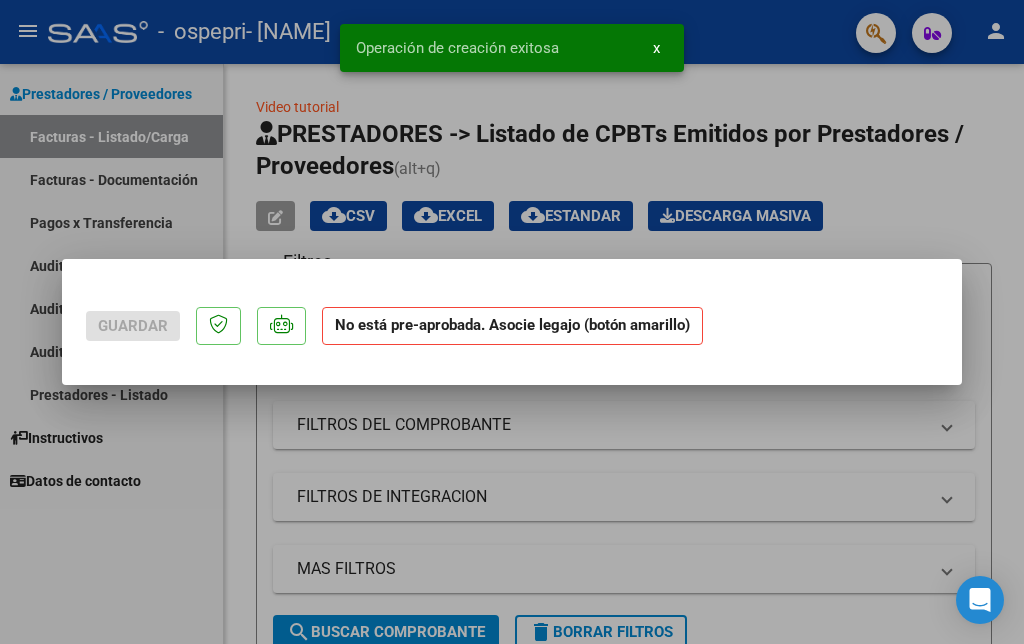 scroll, scrollTop: 0, scrollLeft: 0, axis: both 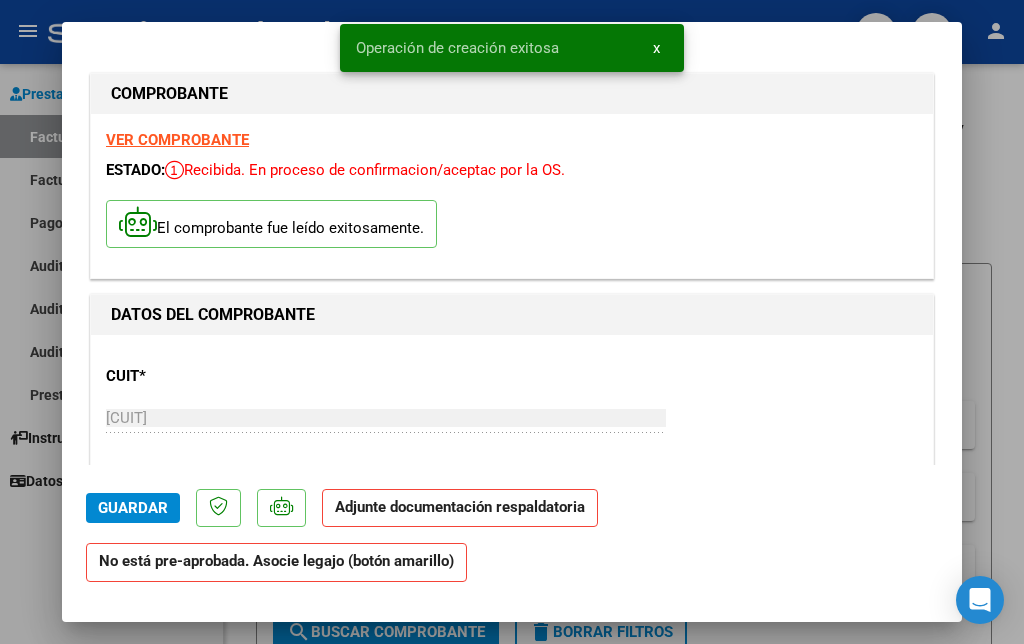 click on "Guardar Adjunte documentación respaldatoria No está pre-aprobada. Asocie legajo (botón amarillo)" 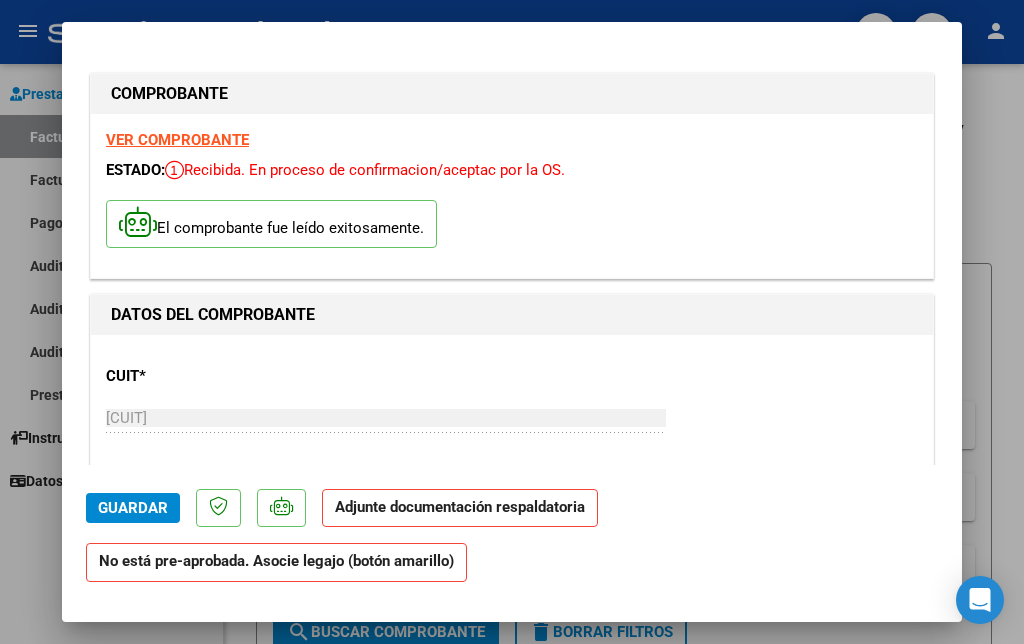 scroll, scrollTop: 129, scrollLeft: 0, axis: vertical 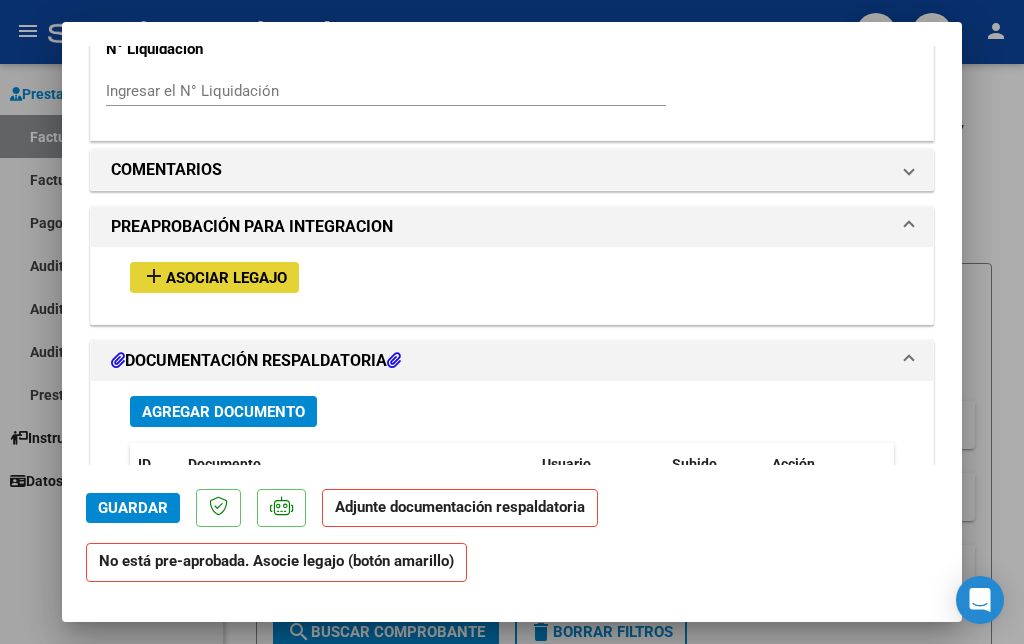 click on "add" at bounding box center [154, 276] 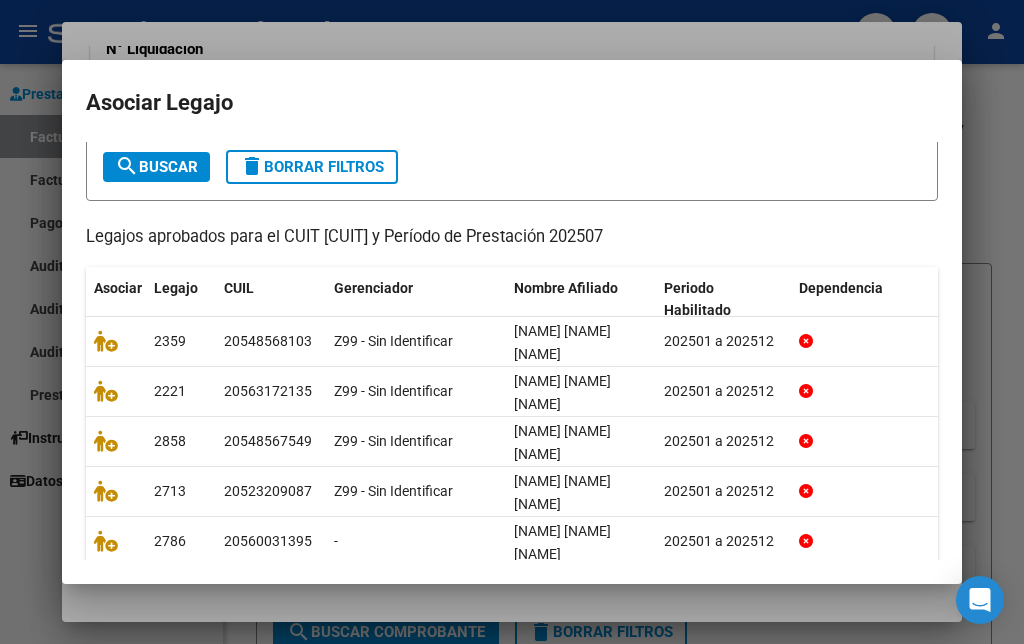 scroll, scrollTop: 116, scrollLeft: 0, axis: vertical 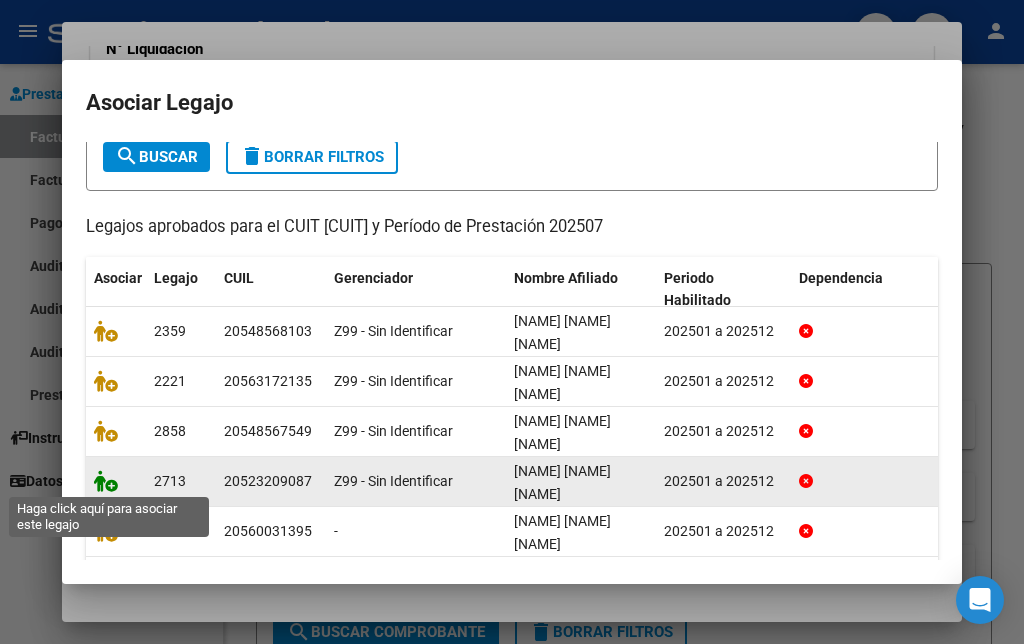 click 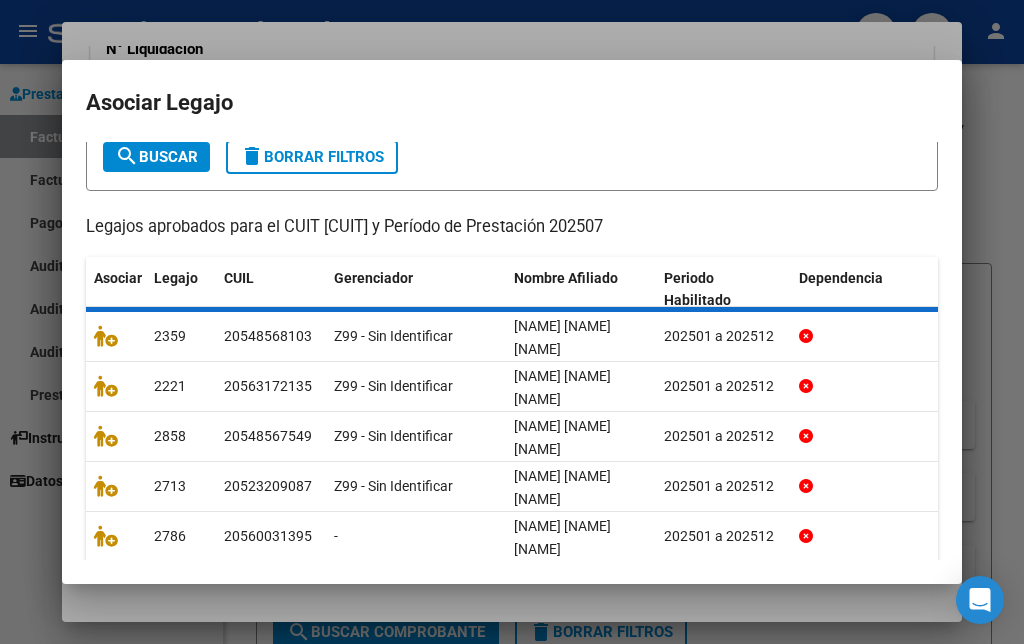 scroll, scrollTop: 1692, scrollLeft: 0, axis: vertical 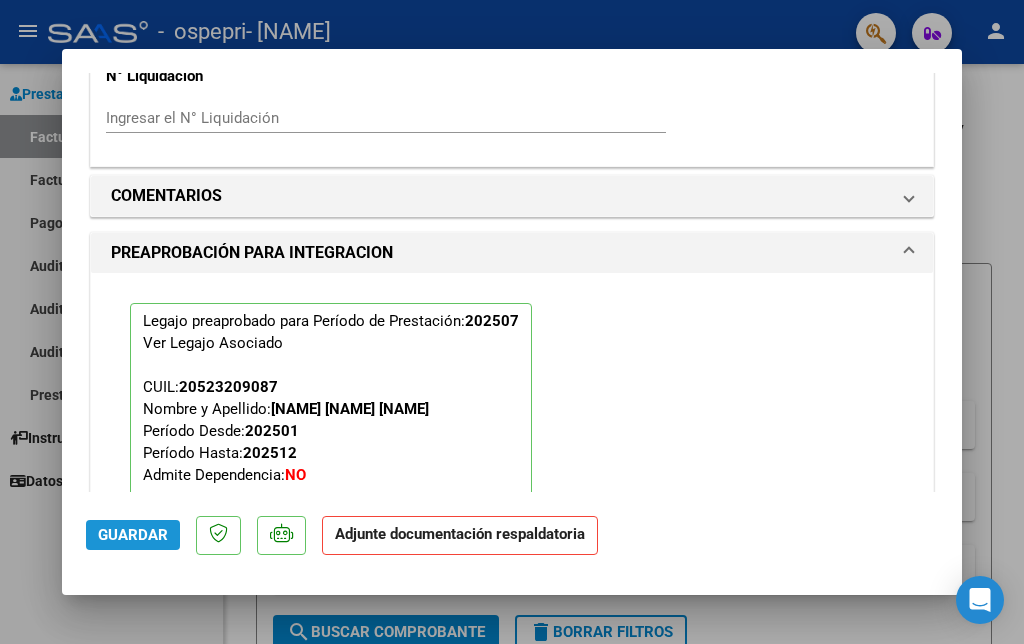 click on "Guardar" 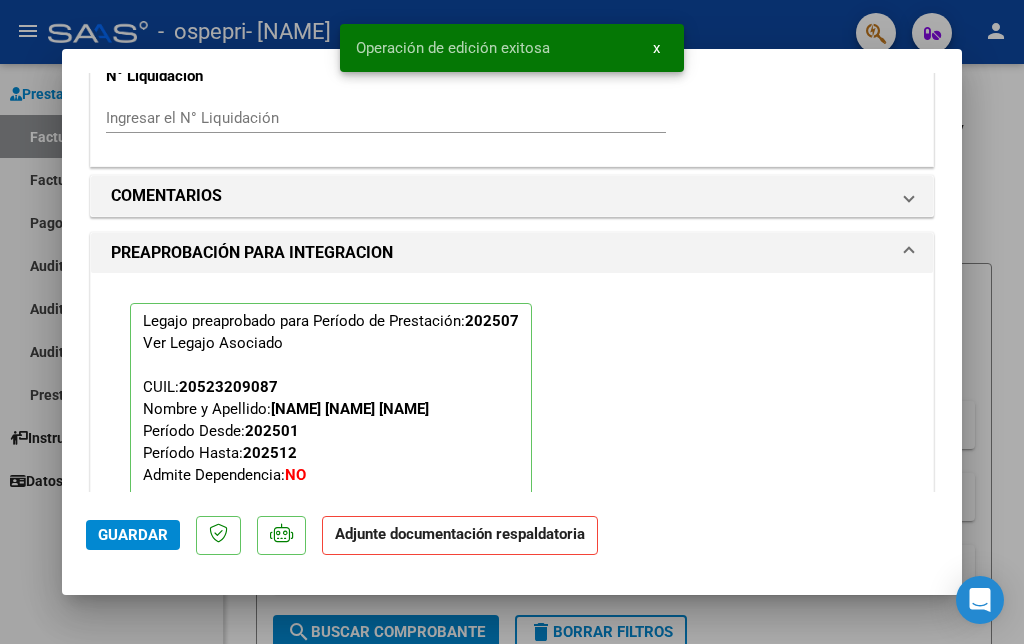 click on "Guardar" 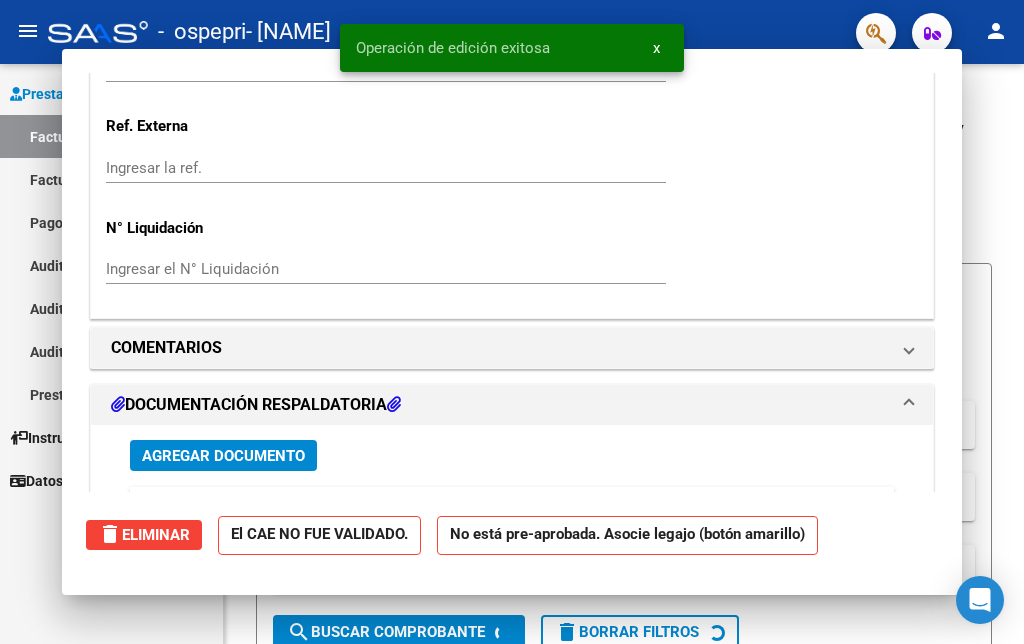 scroll, scrollTop: 1843, scrollLeft: 0, axis: vertical 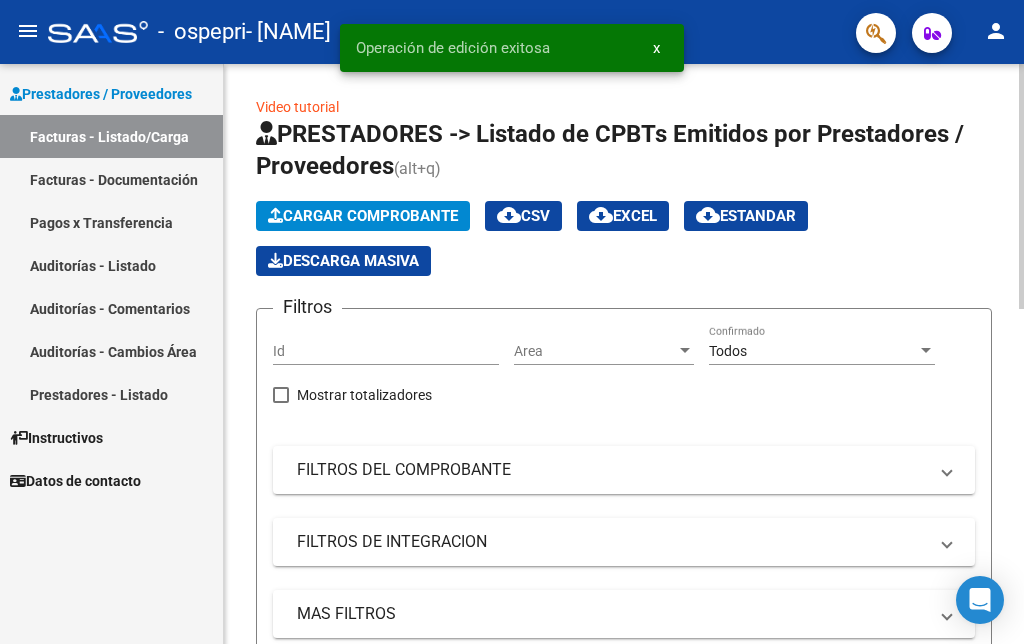click on "Cargar Comprobante" 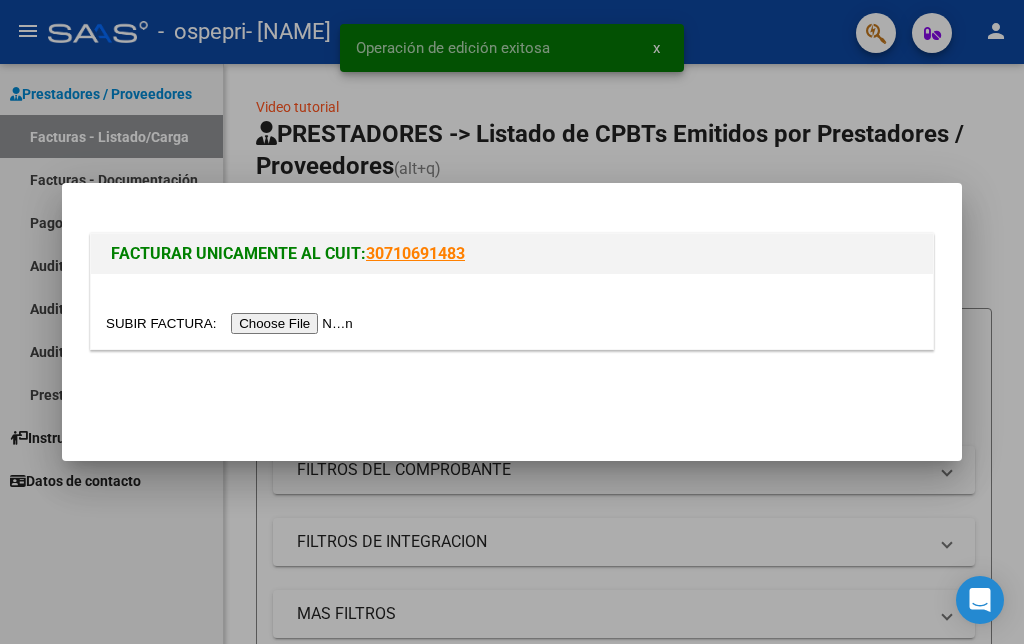 click at bounding box center [232, 323] 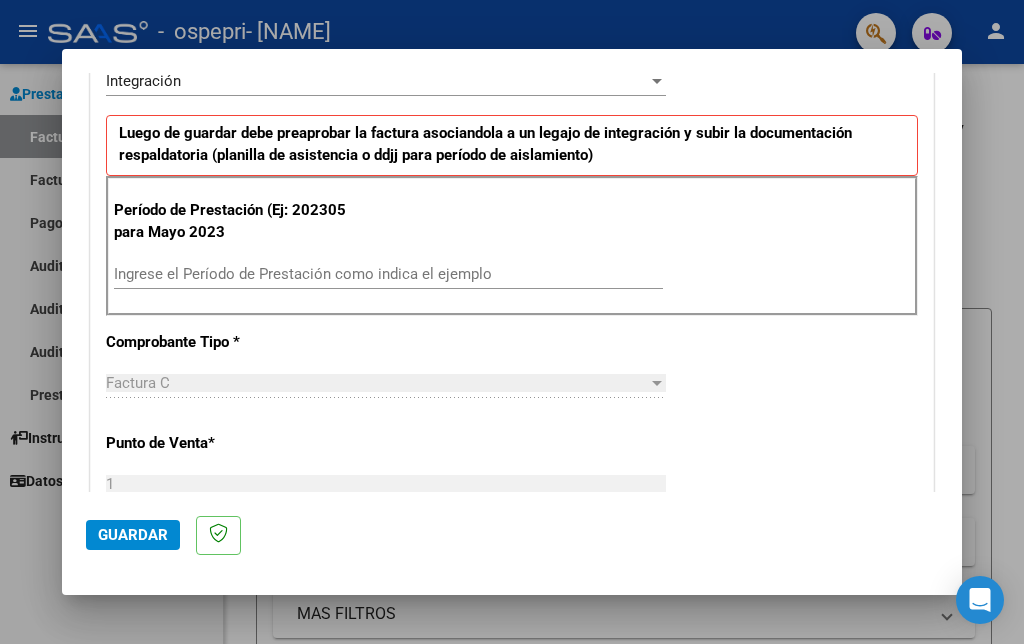 scroll, scrollTop: 469, scrollLeft: 0, axis: vertical 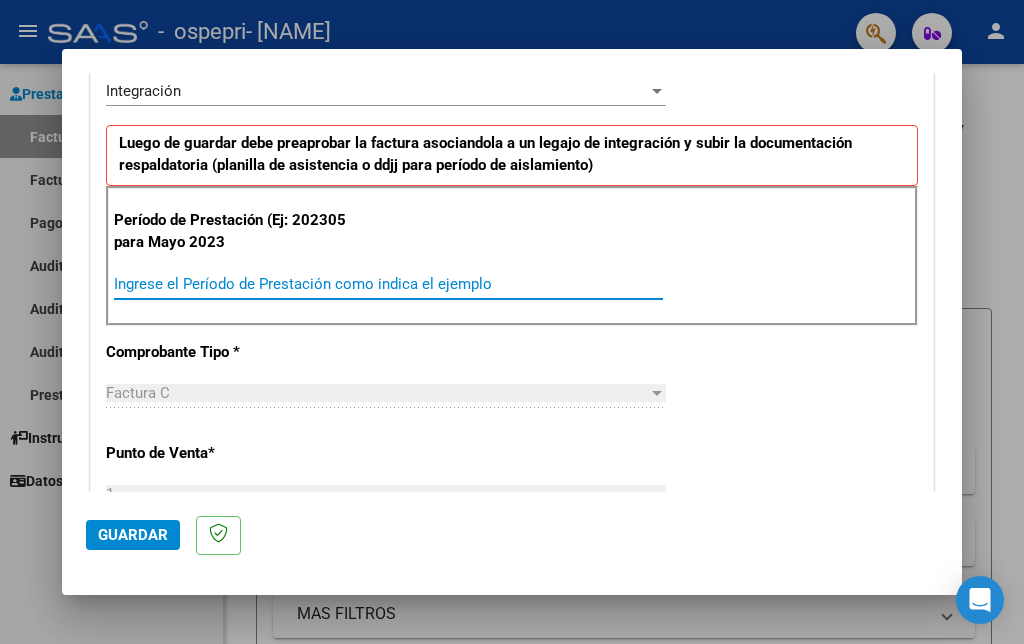 click on "Ingrese el Período de Prestación como indica el ejemplo" at bounding box center (388, 284) 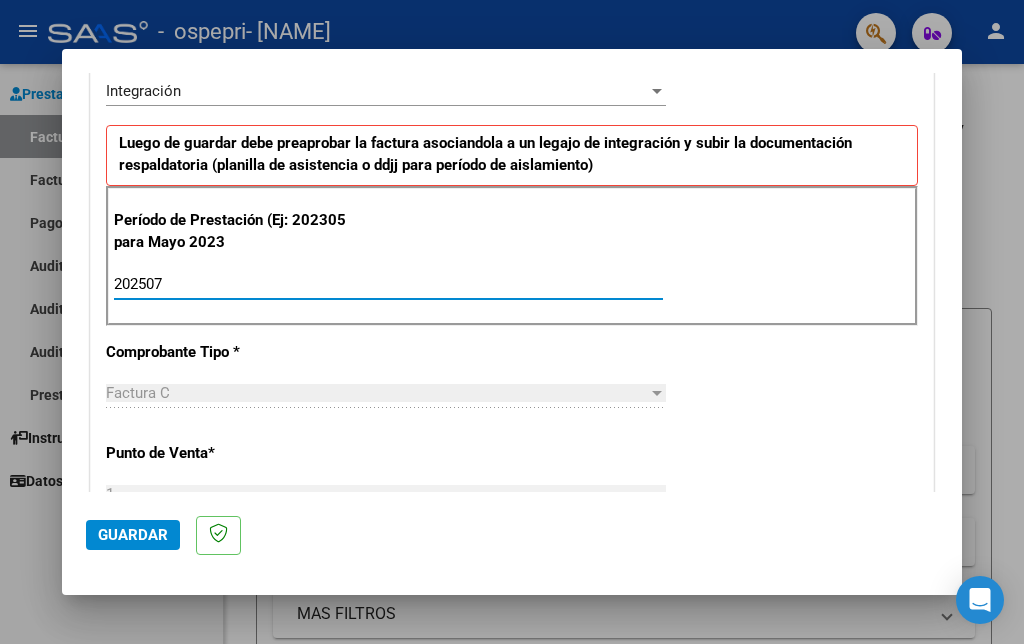 type on "202507" 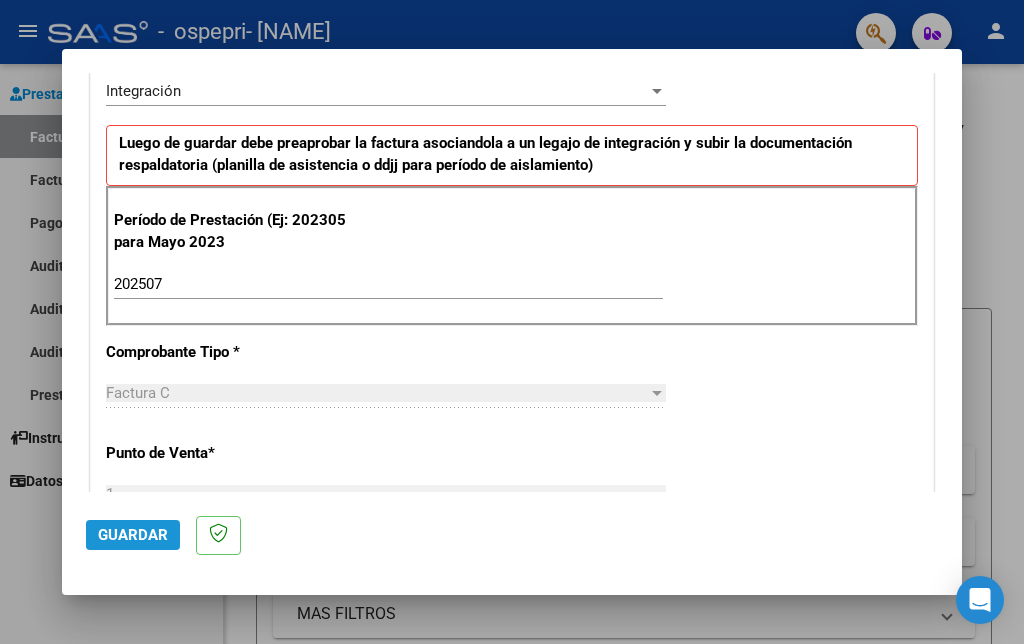 click on "Guardar" 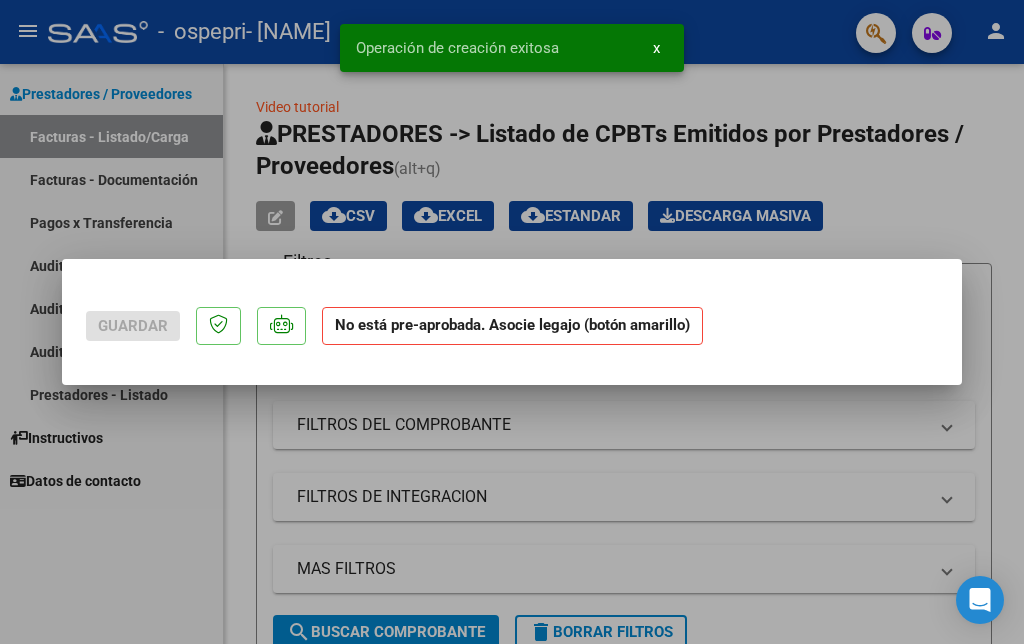 scroll, scrollTop: 0, scrollLeft: 0, axis: both 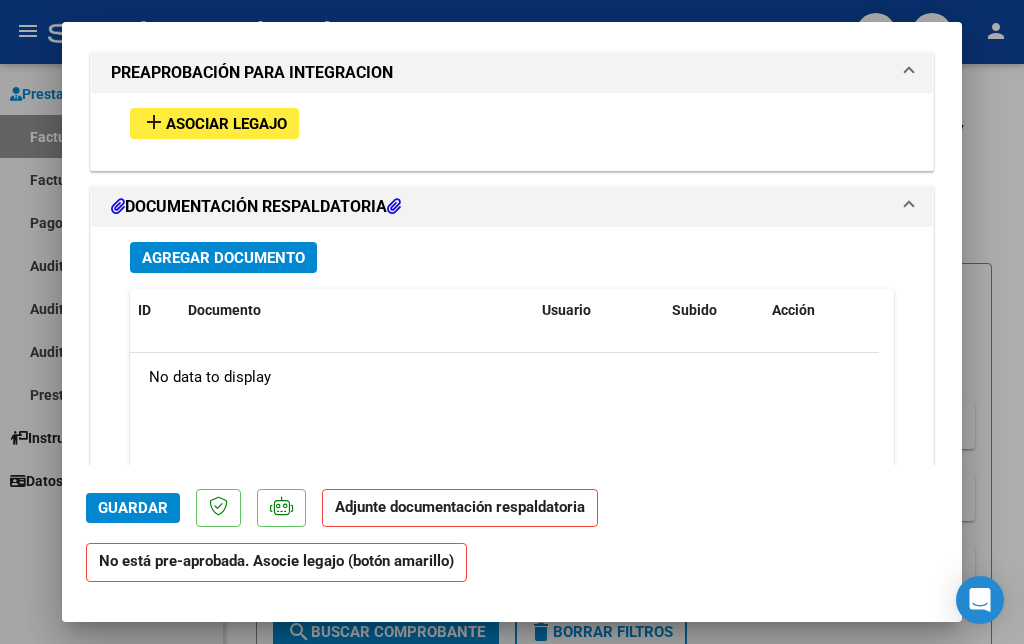 click on "Asociar Legajo" at bounding box center [226, 124] 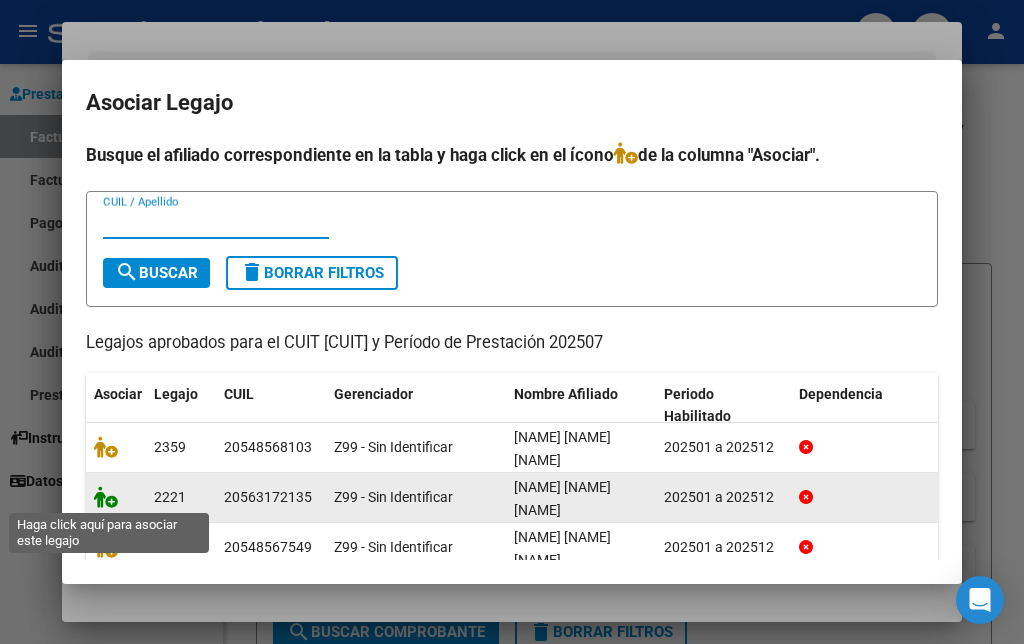 click 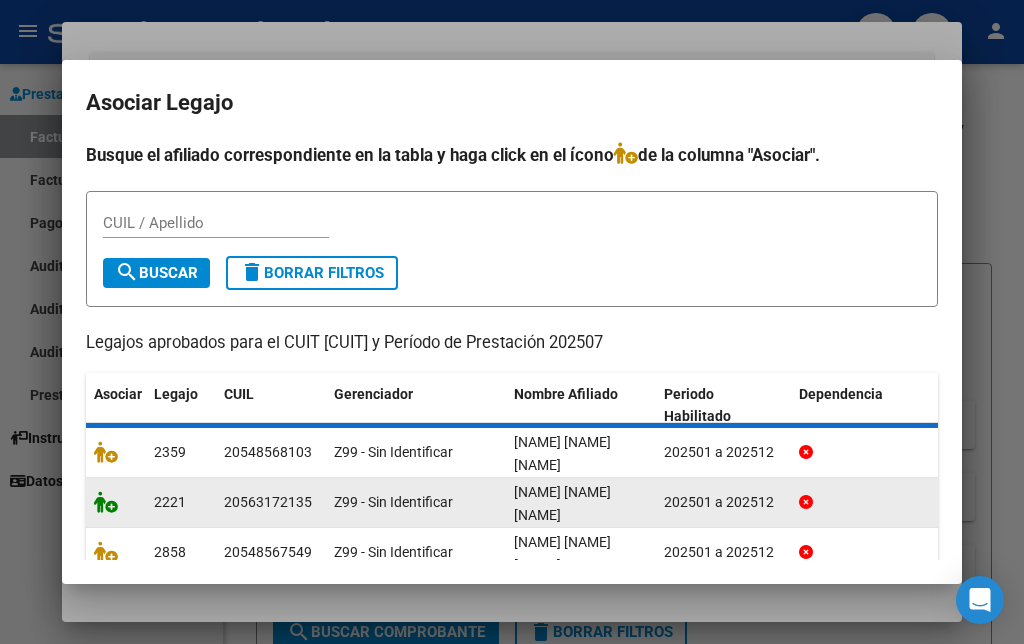 scroll, scrollTop: 1845, scrollLeft: 0, axis: vertical 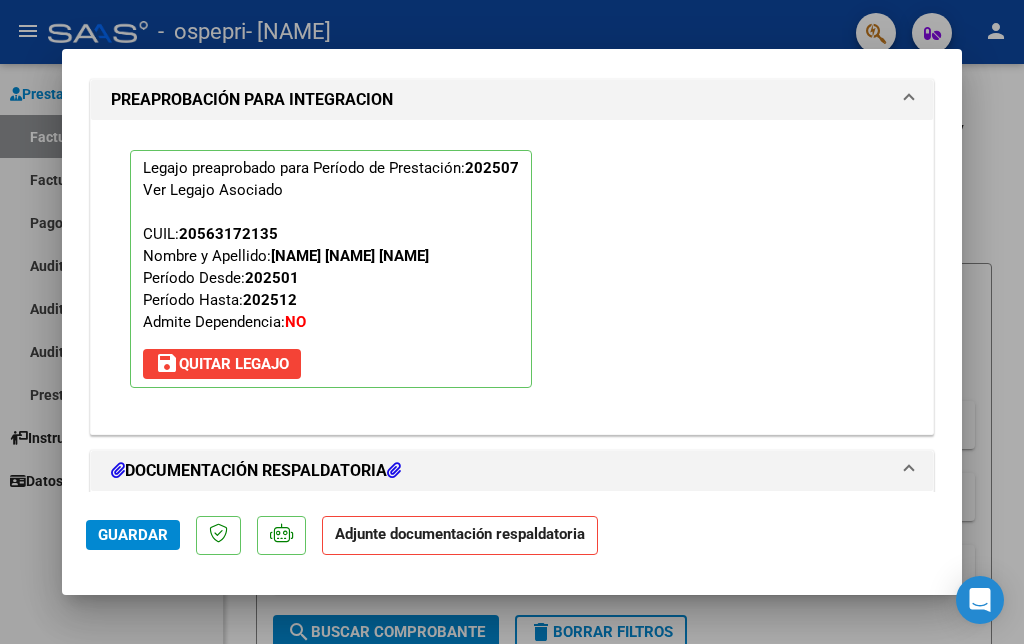click on "Guardar" 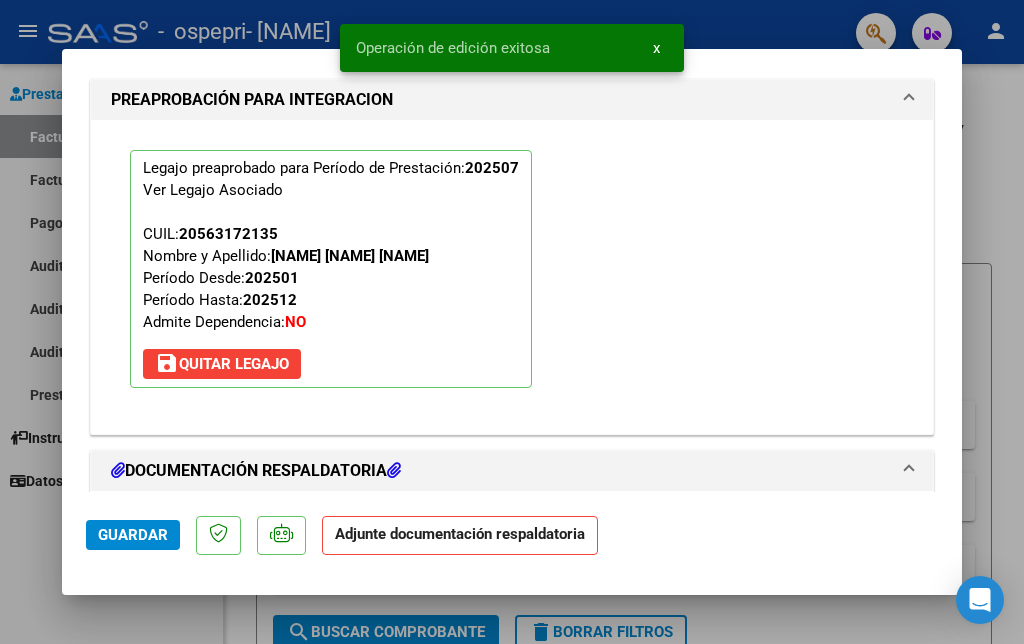scroll, scrollTop: 2269, scrollLeft: 0, axis: vertical 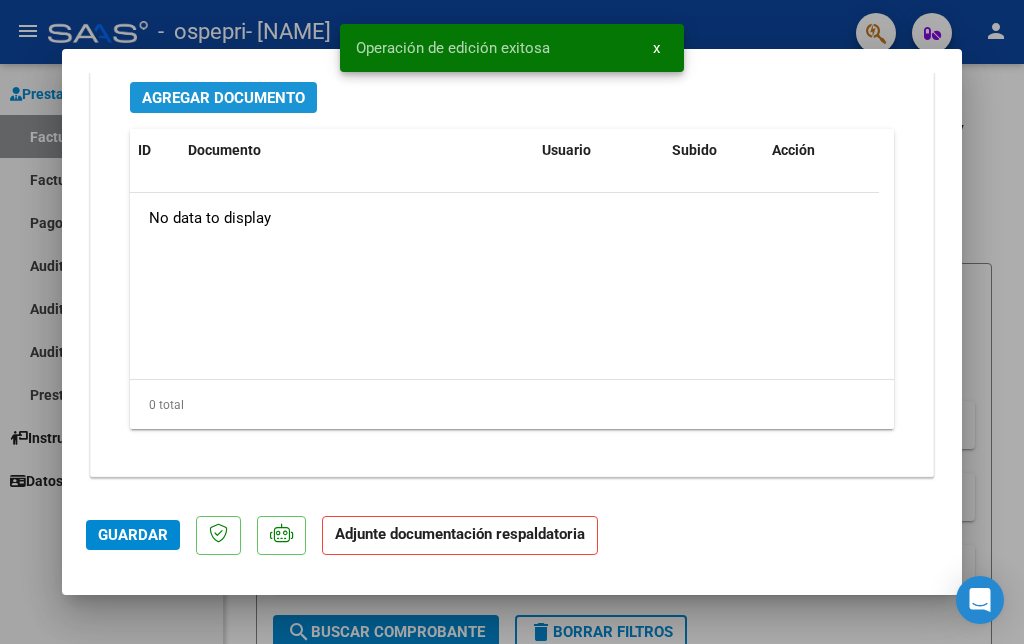 click on "Agregar Documento" at bounding box center (223, 98) 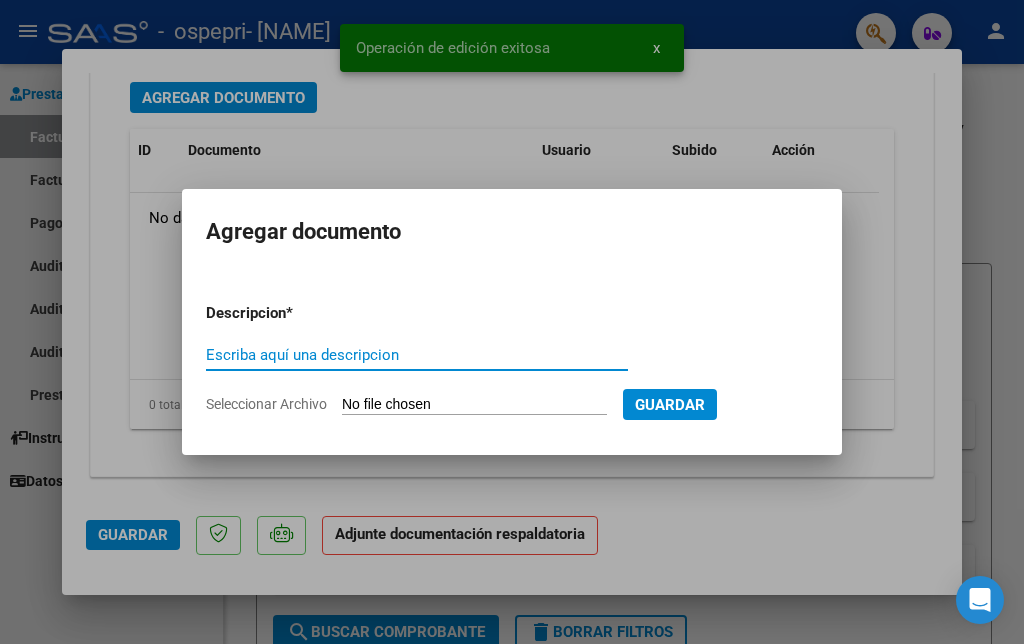 click on "Escriba aquí una descripcion" at bounding box center [417, 355] 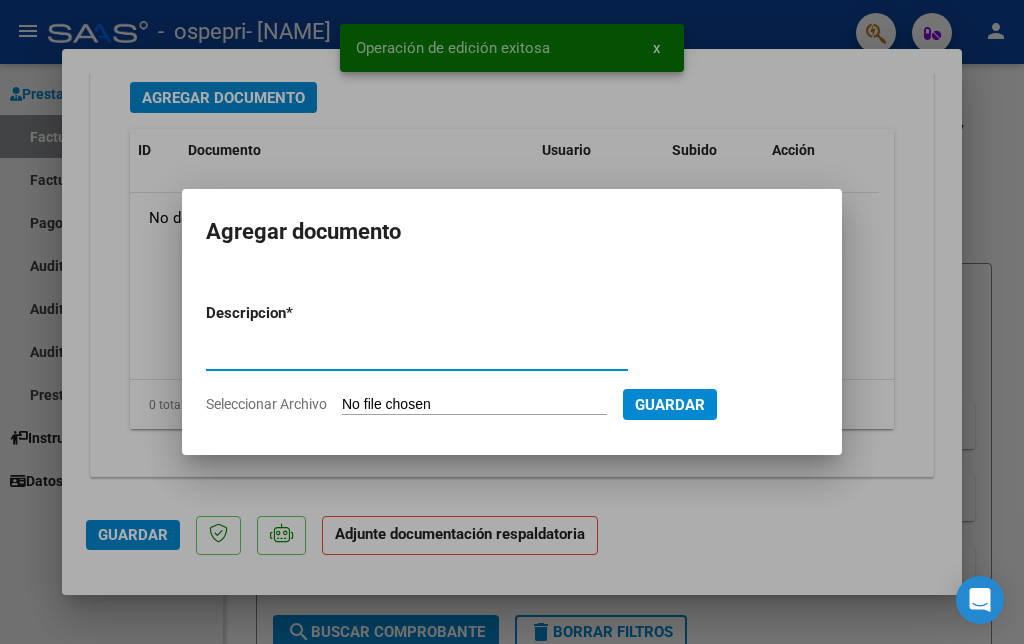 type on "ASISTENCIA" 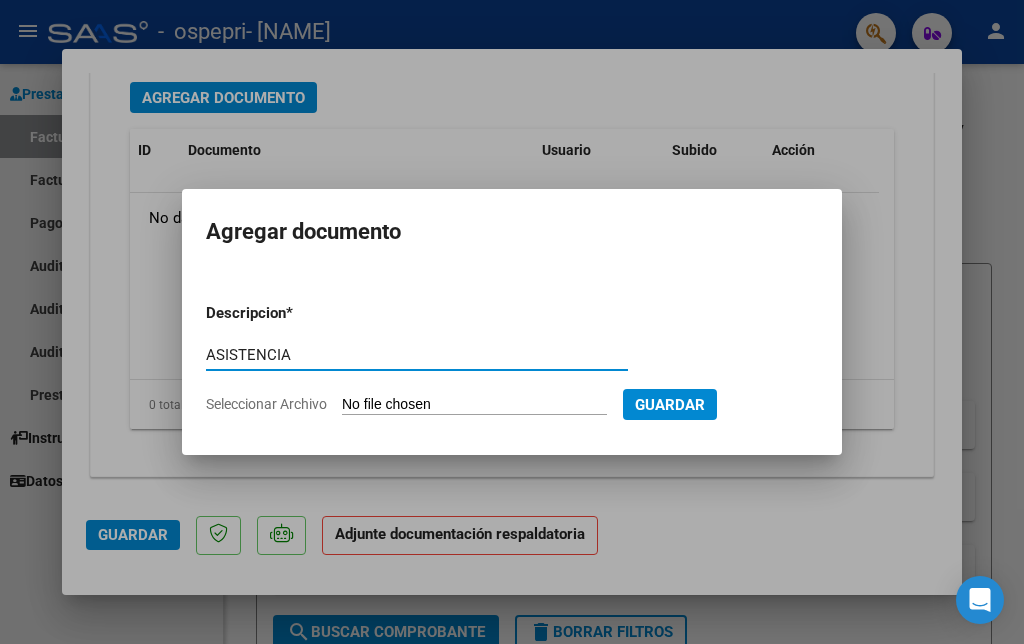 click on "Seleccionar Archivo" at bounding box center (474, 405) 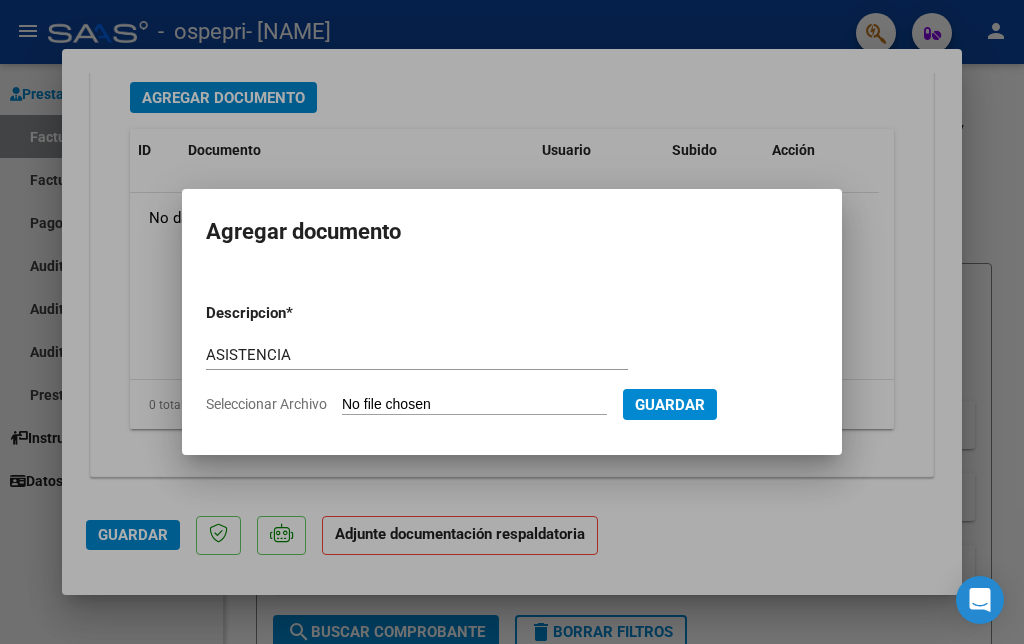 type on "C:\fakepath\[FILENAME].pdf" 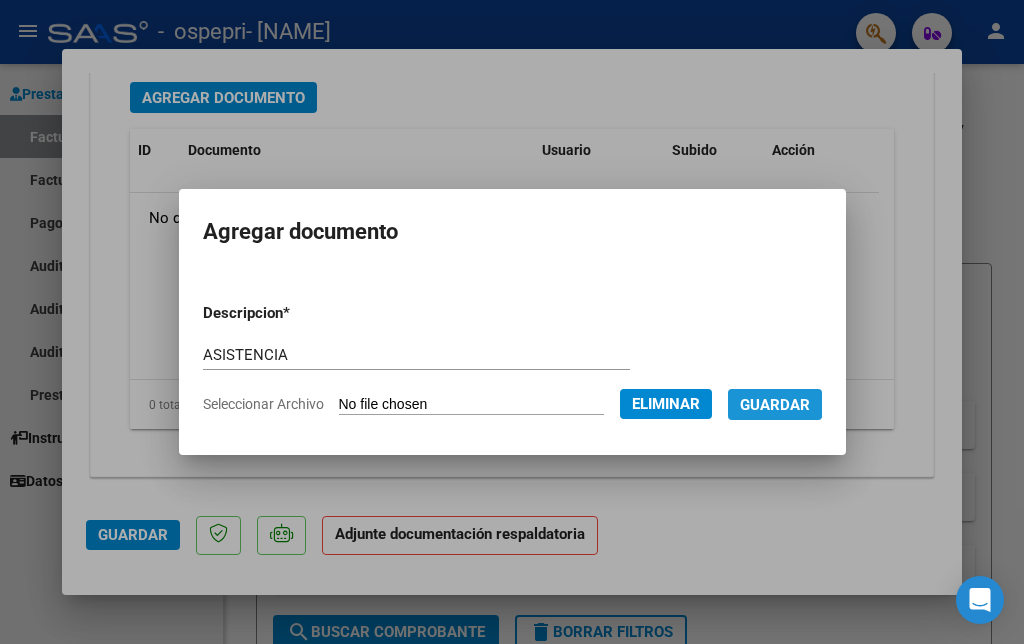 click on "Guardar" at bounding box center [775, 405] 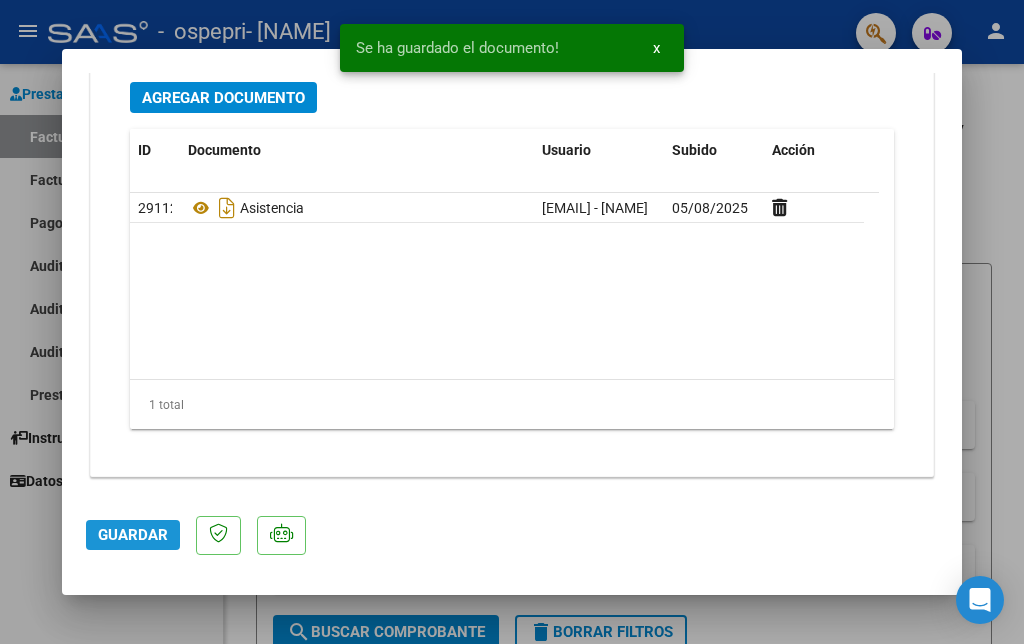 click on "Guardar" 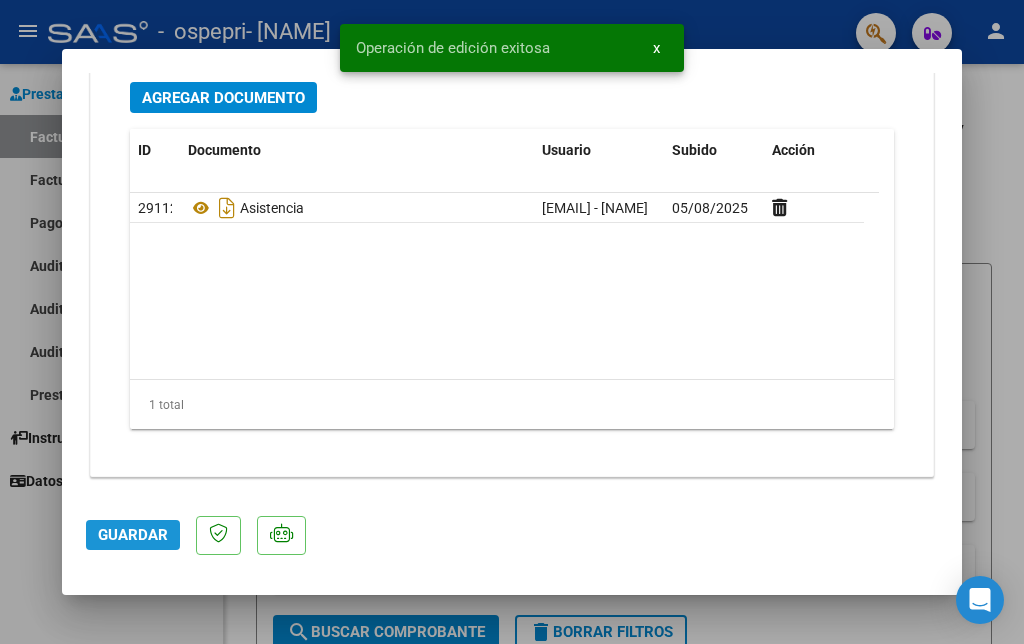 click on "Guardar" 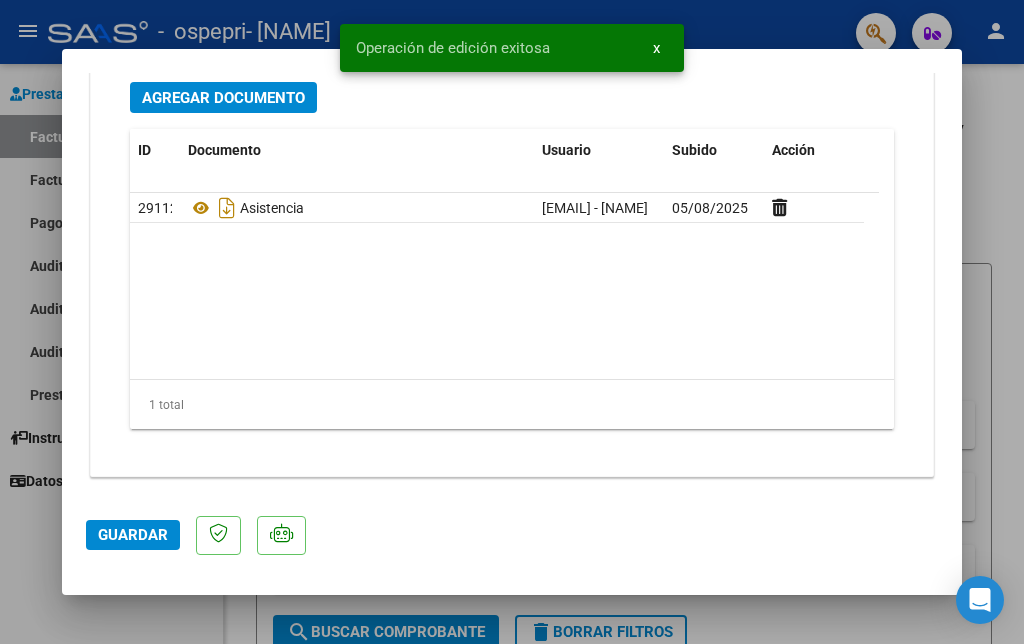 click at bounding box center [512, 322] 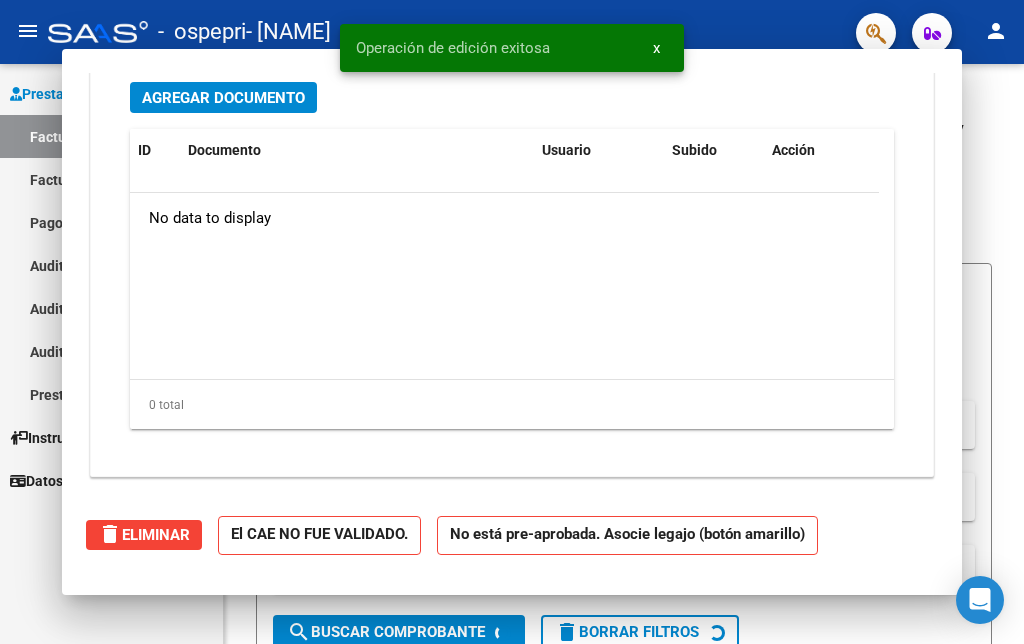 type 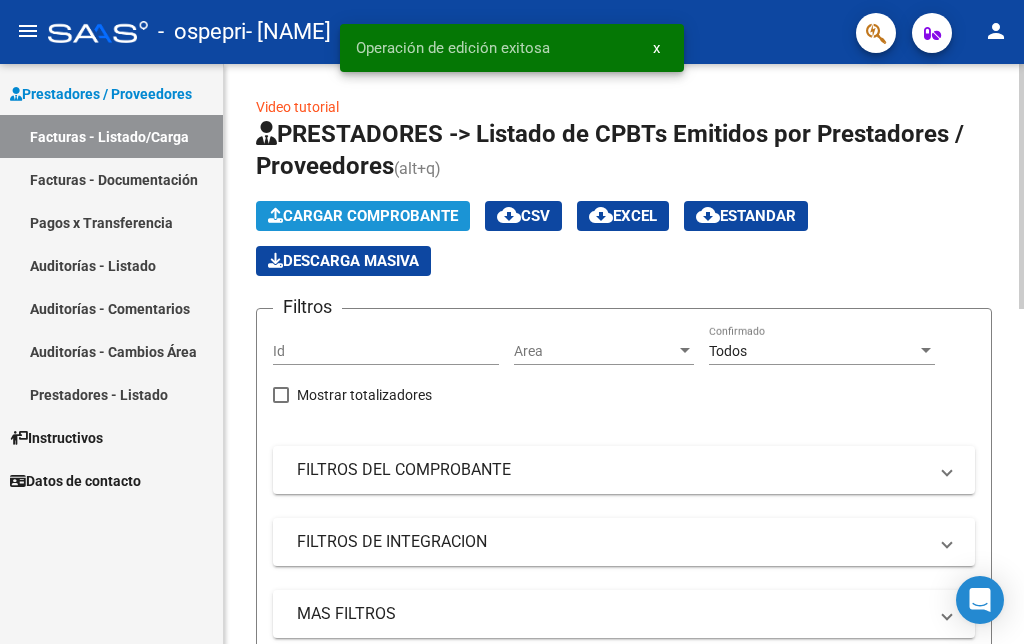 click on "Cargar Comprobante" 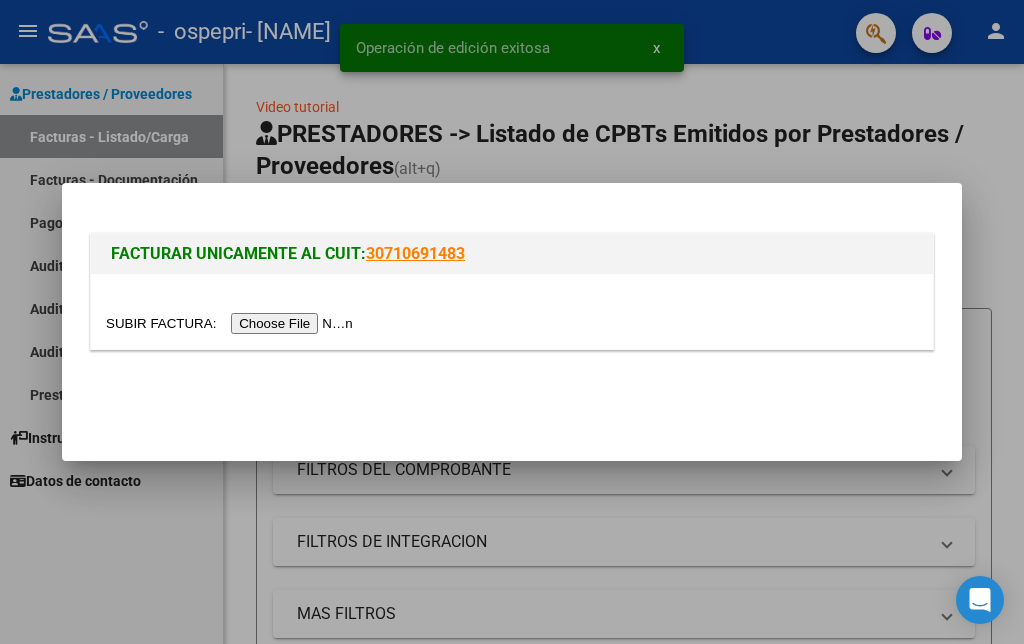 click at bounding box center [232, 323] 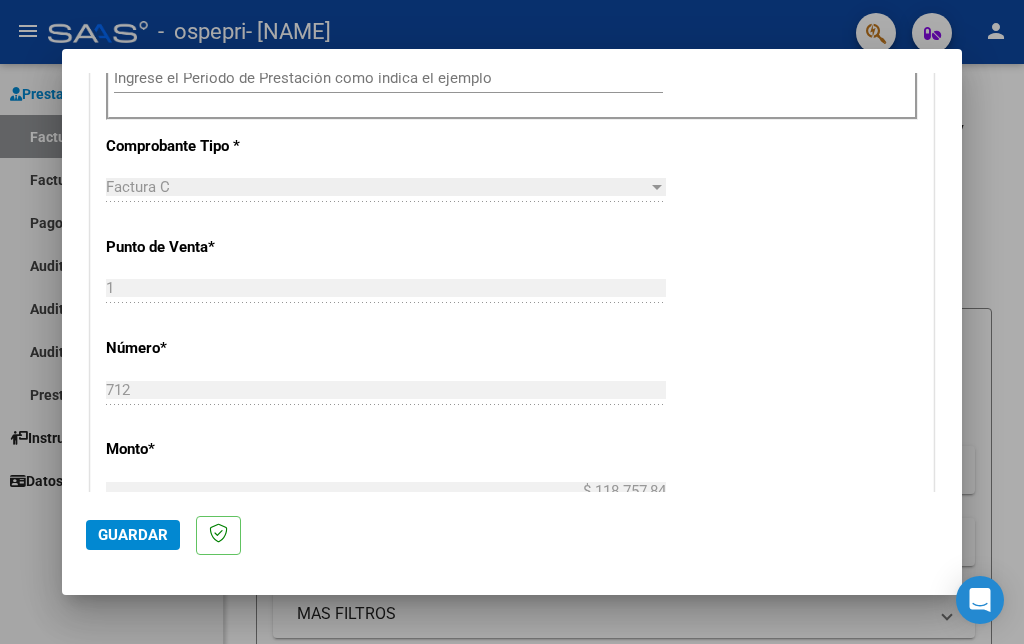 scroll, scrollTop: 599, scrollLeft: 0, axis: vertical 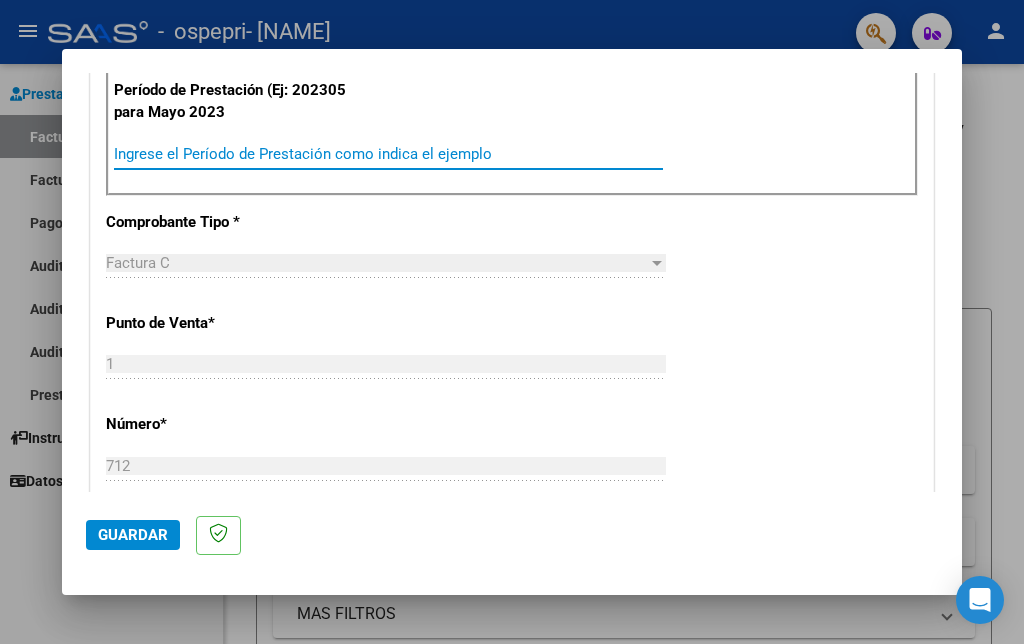click on "Ingrese el Período de Prestación como indica el ejemplo" at bounding box center [388, 154] 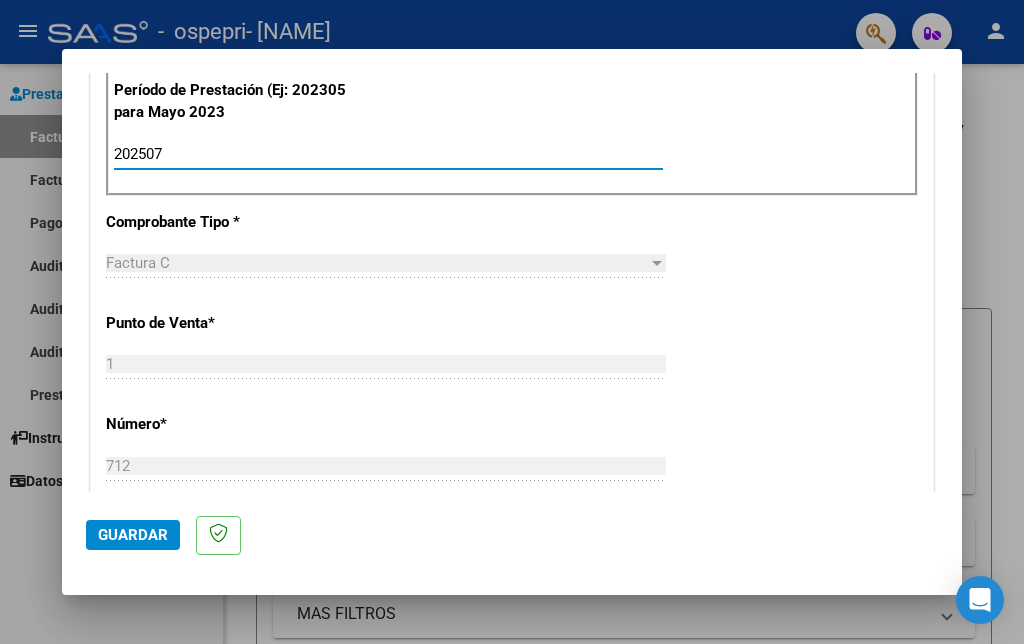 type on "202507" 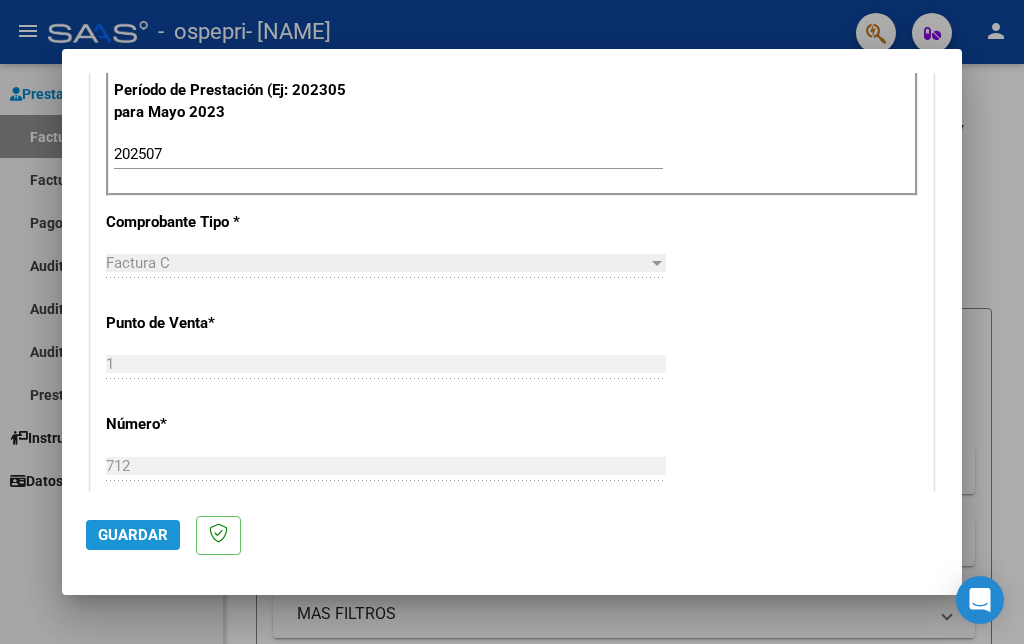 click on "Guardar" 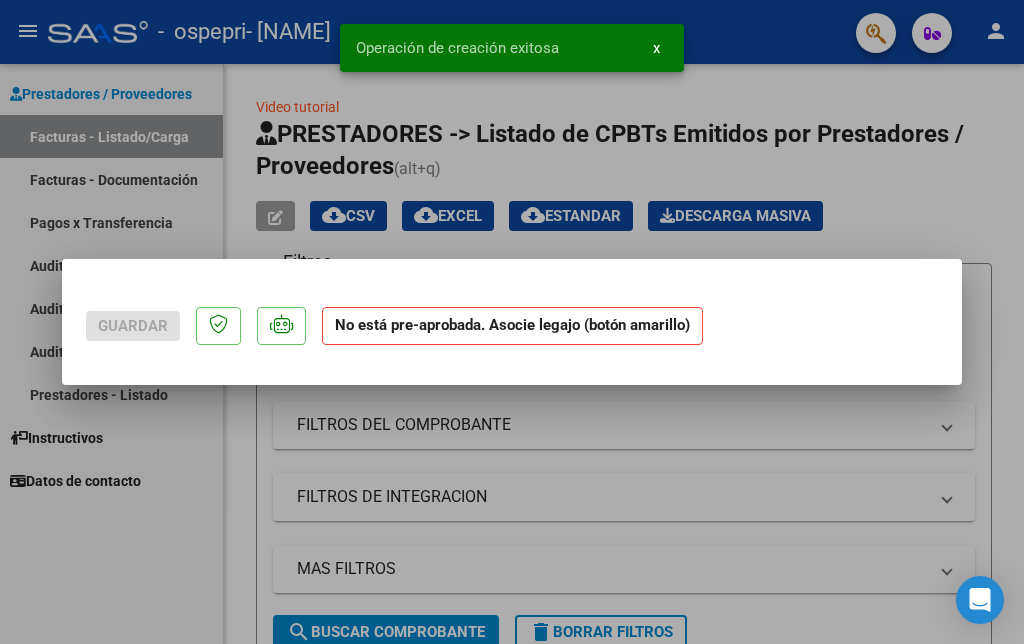 scroll, scrollTop: 0, scrollLeft: 0, axis: both 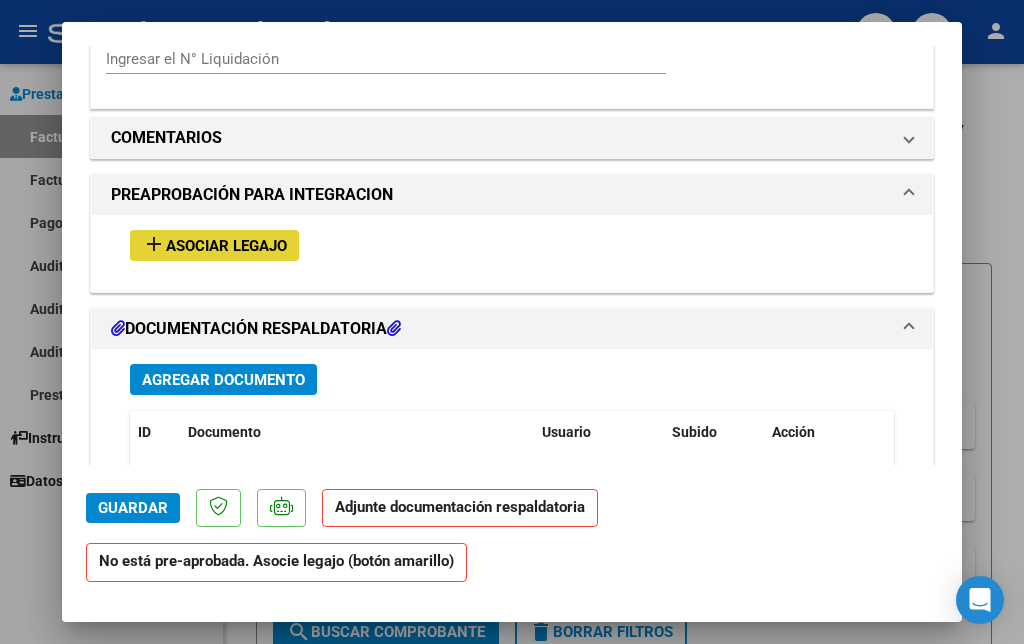 click on "add" at bounding box center [154, 244] 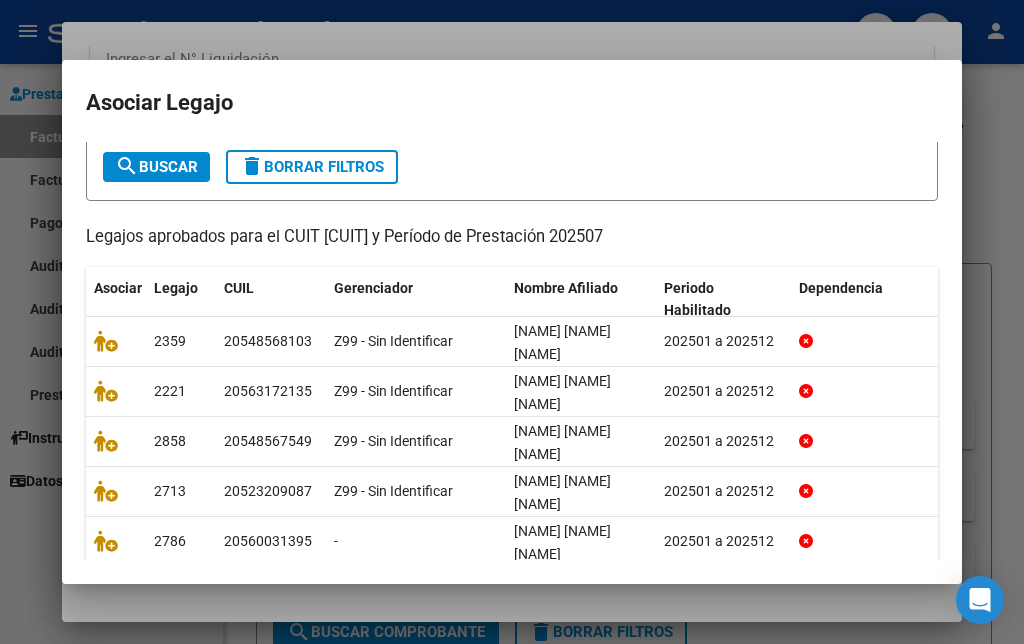 scroll, scrollTop: 136, scrollLeft: 0, axis: vertical 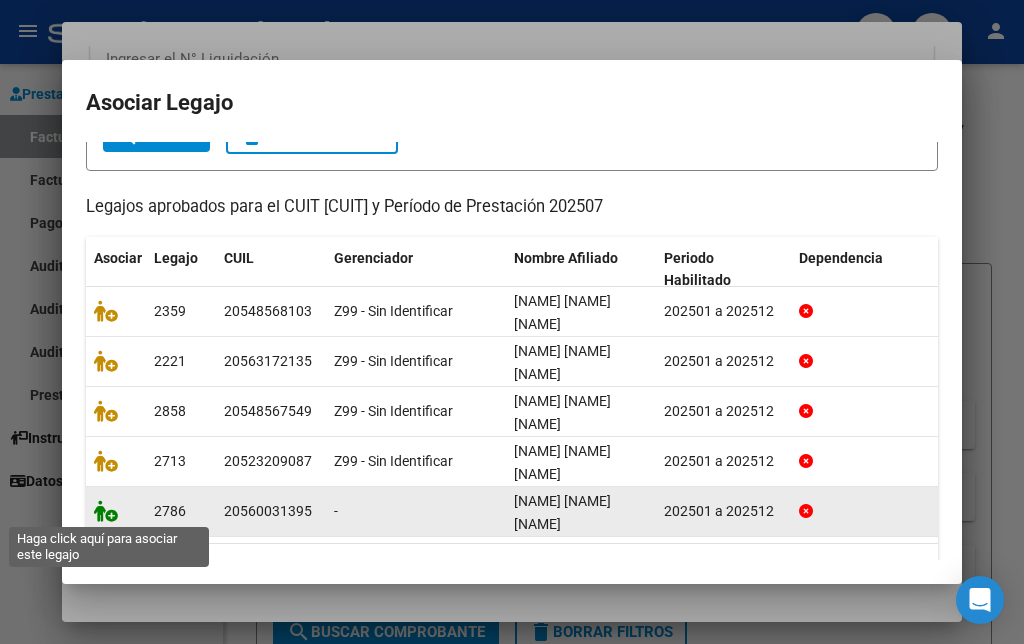 click 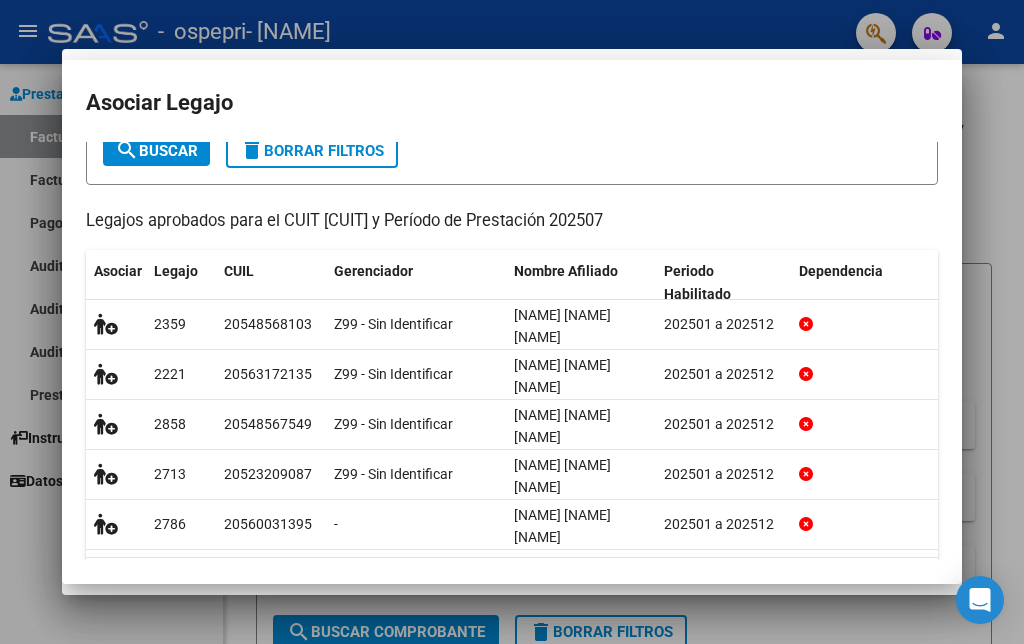 scroll, scrollTop: 1723, scrollLeft: 0, axis: vertical 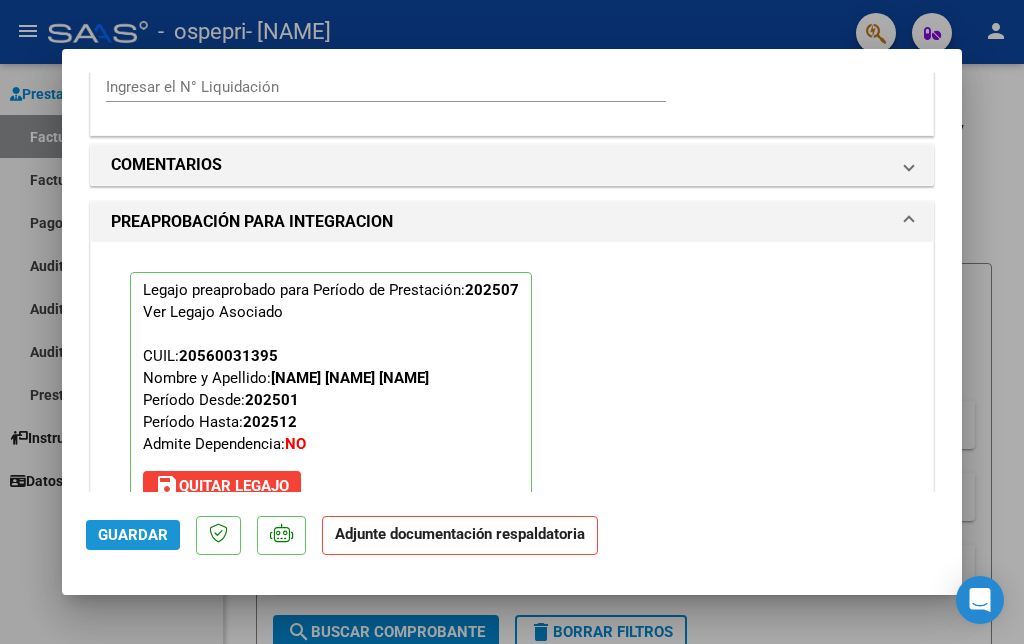 click on "Guardar" 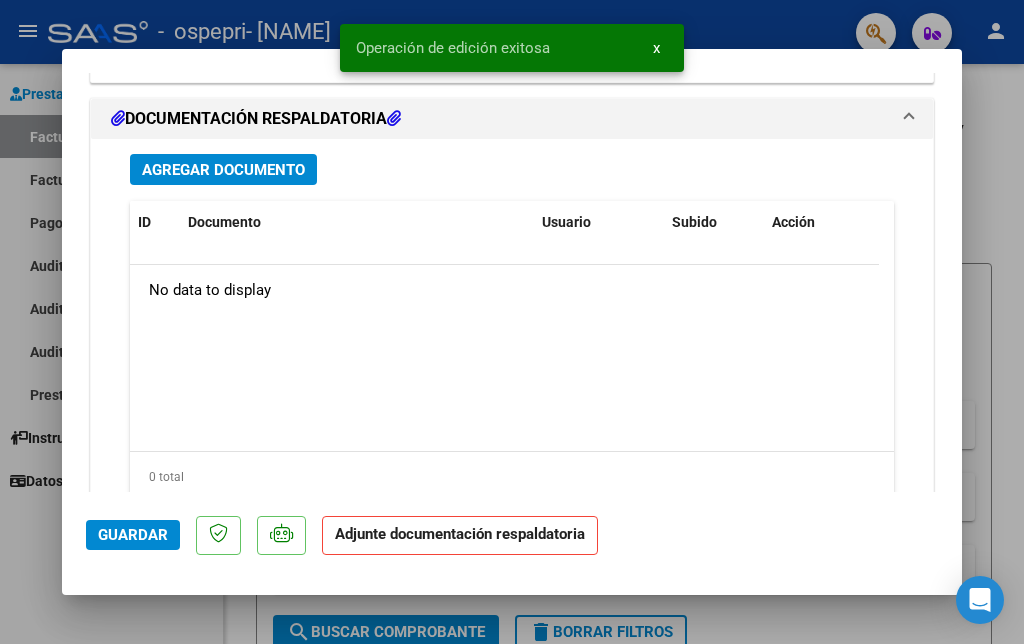 scroll, scrollTop: 2189, scrollLeft: 0, axis: vertical 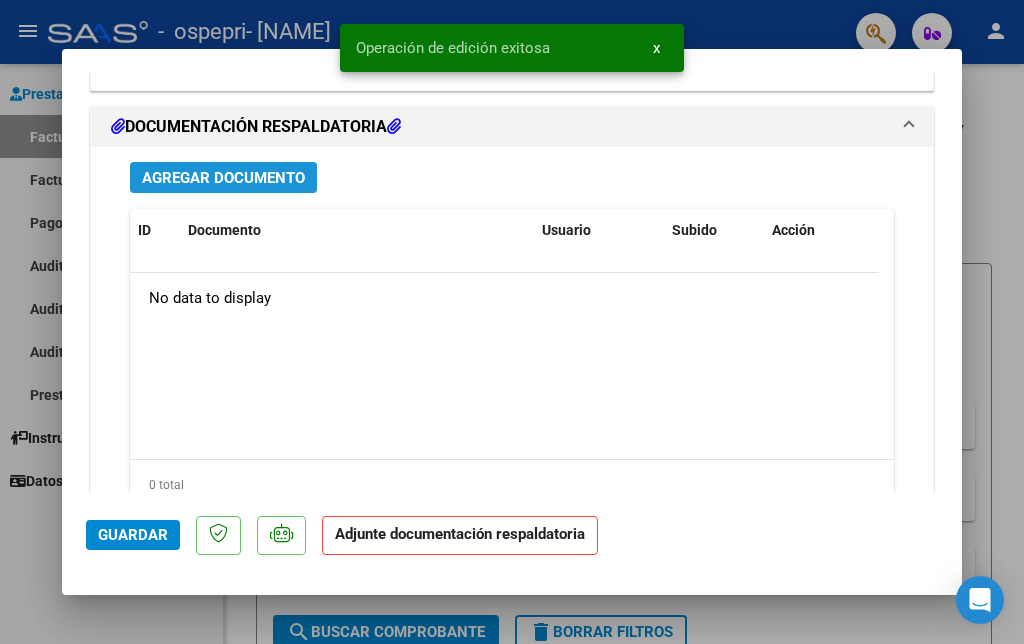 click on "Agregar Documento" at bounding box center [223, 177] 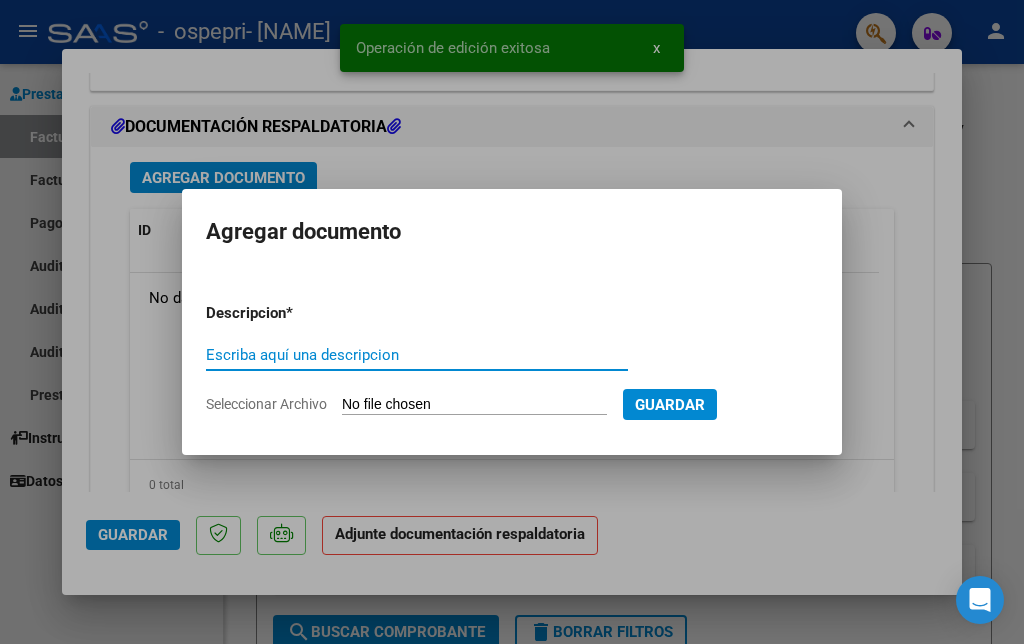 click on "Escriba aquí una descripcion" at bounding box center [417, 355] 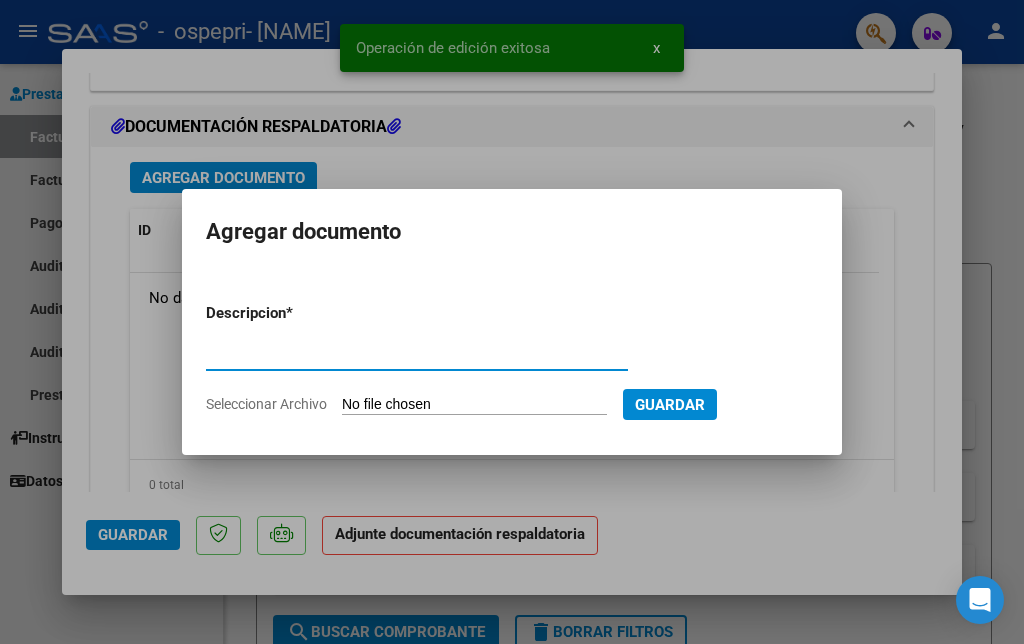 type on "ASISTENCIA" 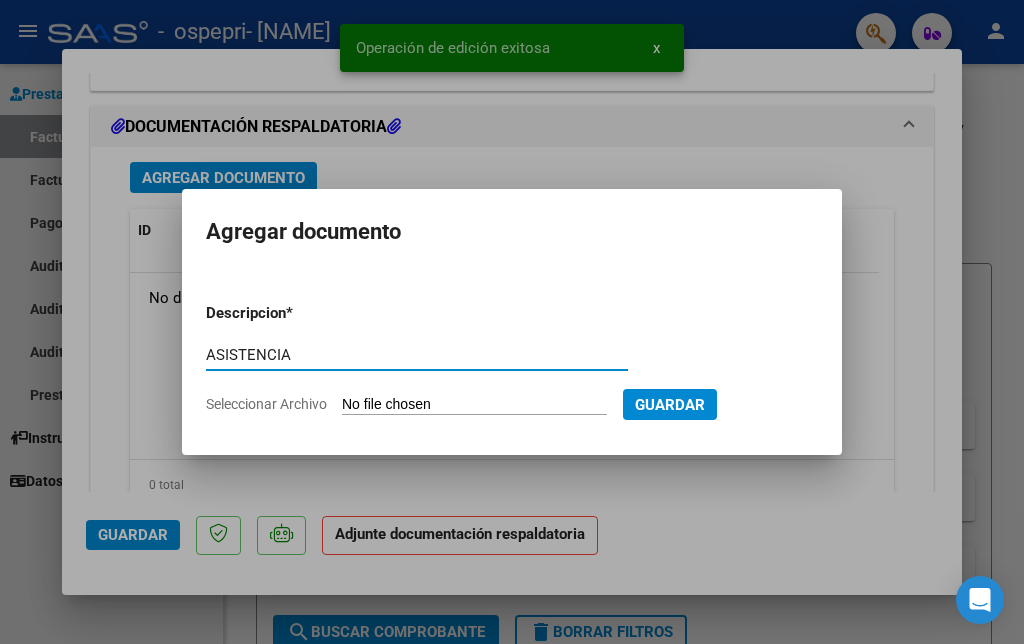 click on "Seleccionar Archivo" at bounding box center [474, 405] 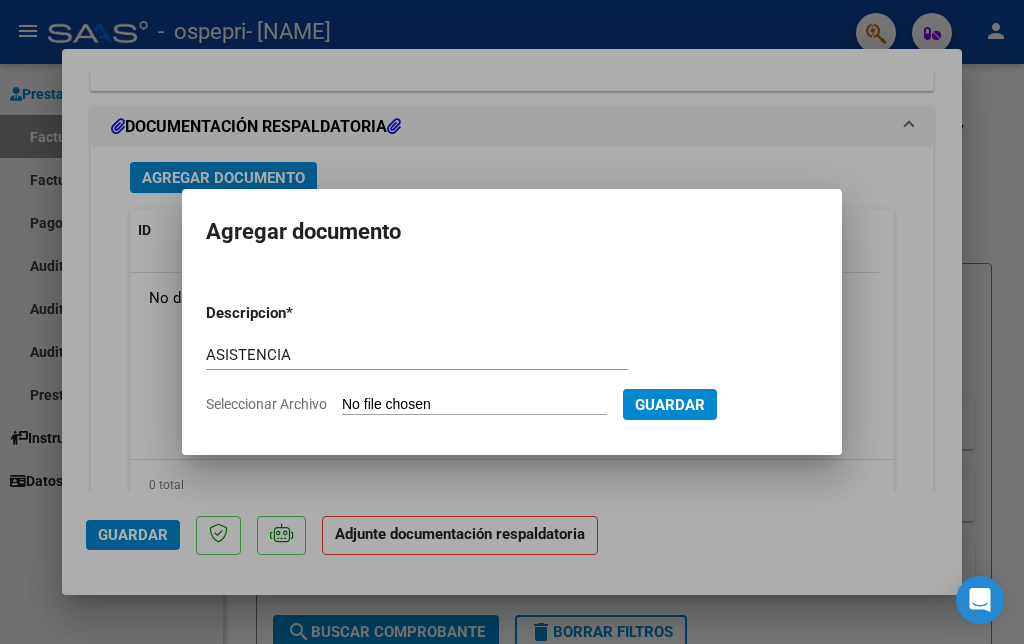 type on "C:\fakepath\[FILENAME].pdf" 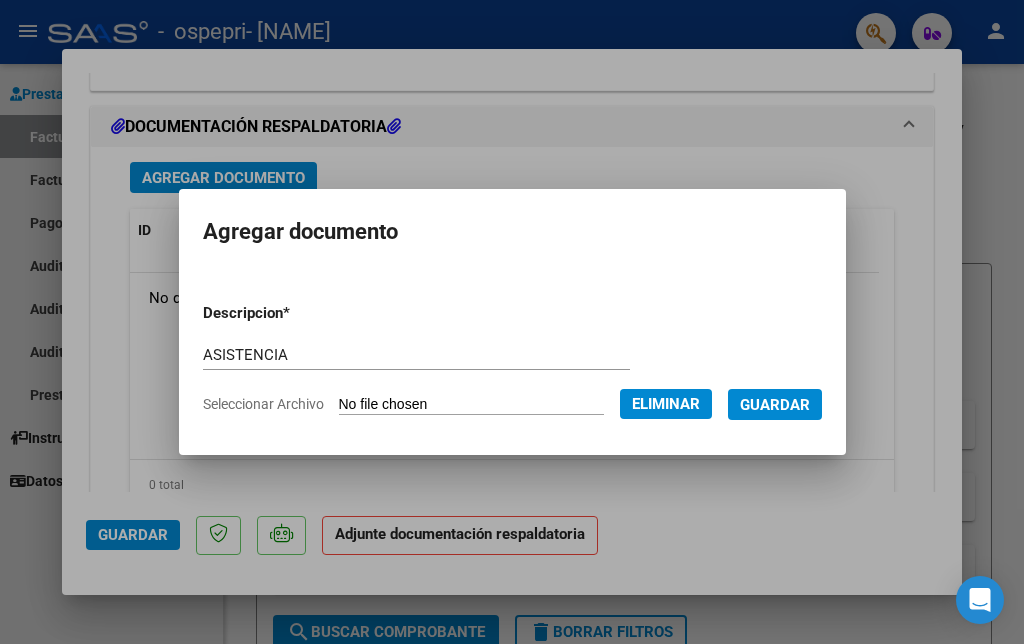 click on "Guardar" at bounding box center [775, 405] 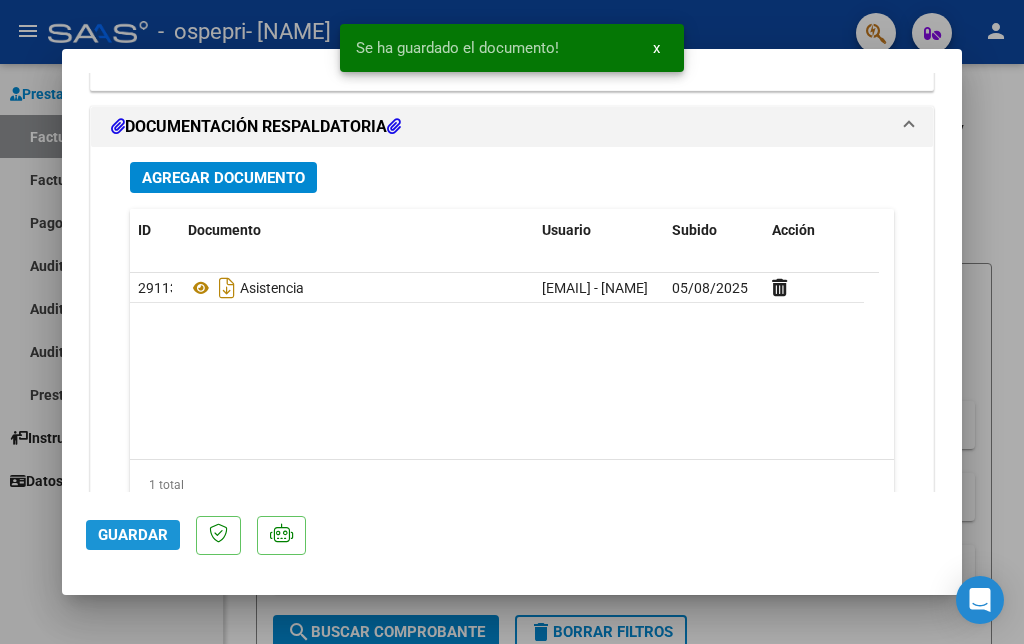 click on "Guardar" 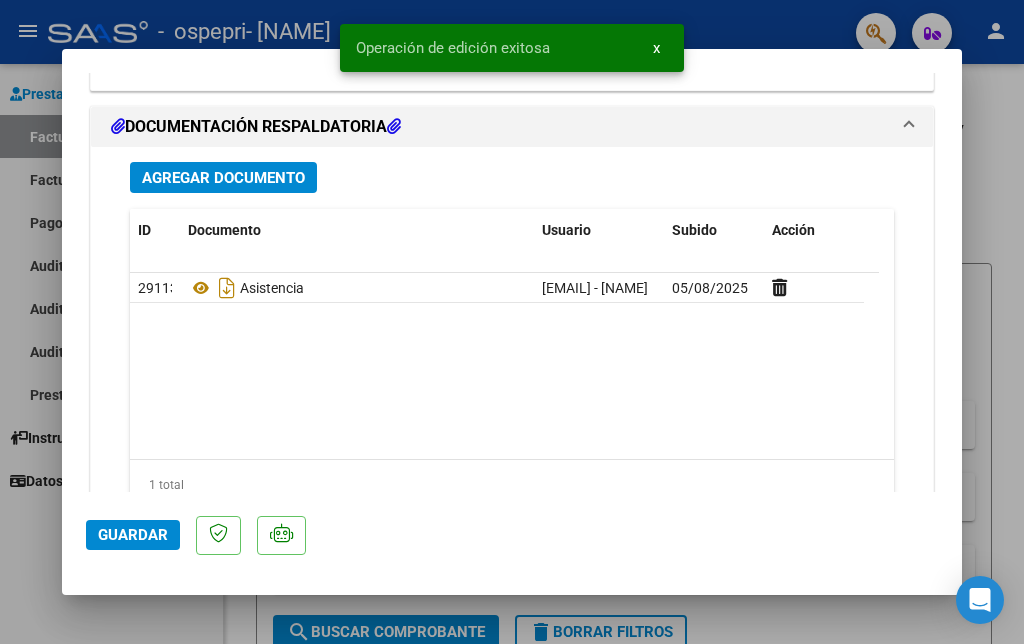 click on "Guardar" 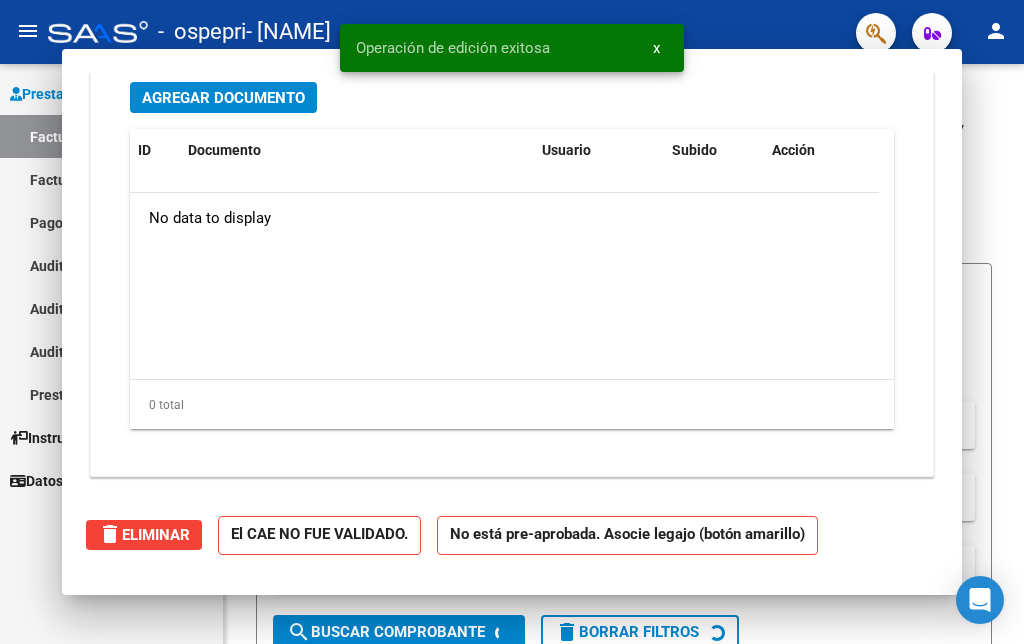 scroll, scrollTop: 1970, scrollLeft: 0, axis: vertical 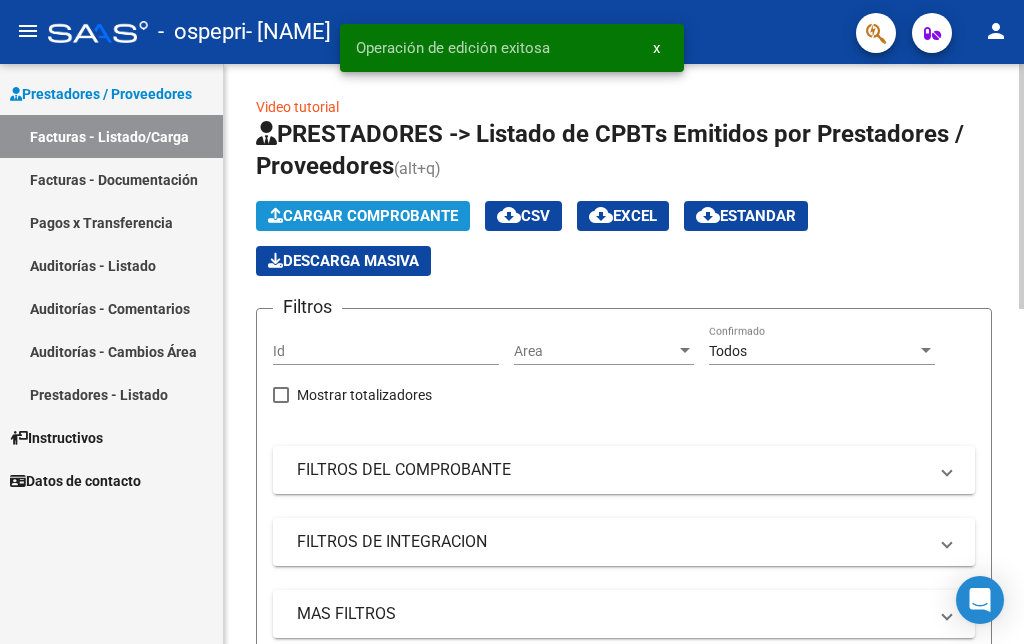 click on "Cargar Comprobante" 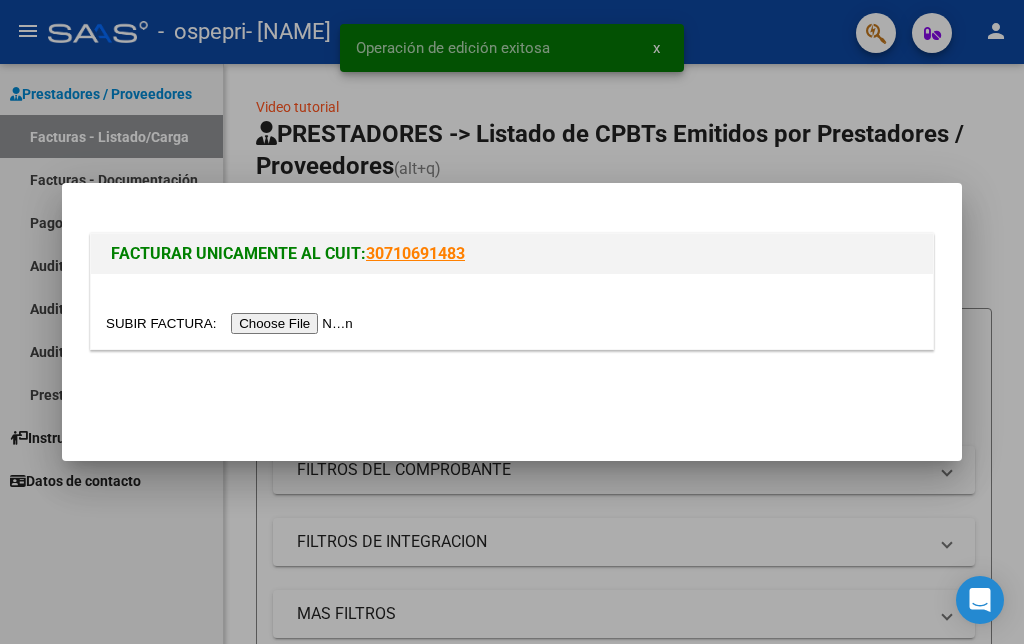 click at bounding box center (232, 323) 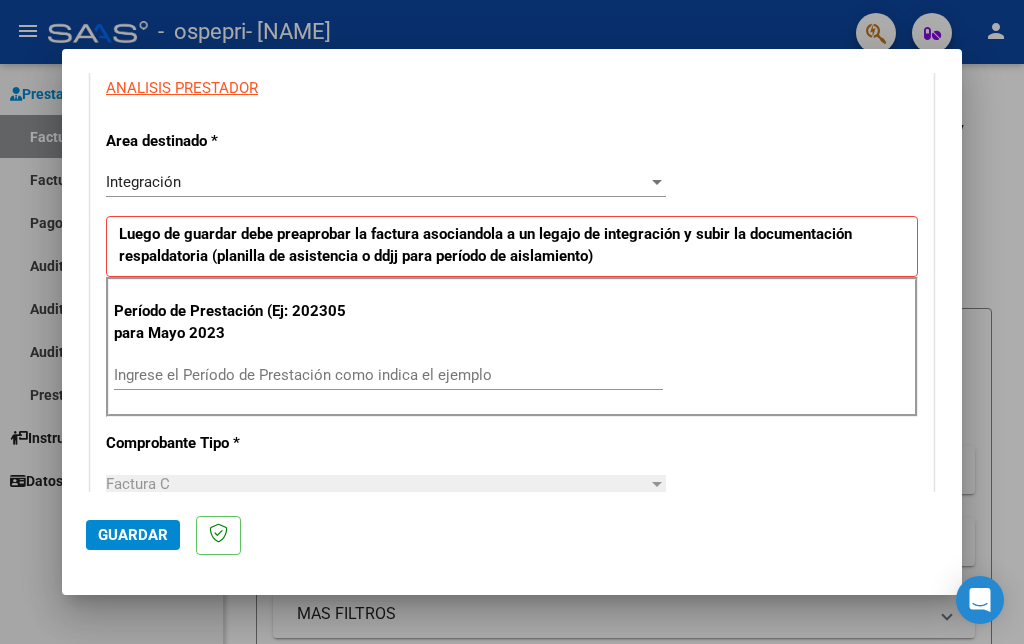 scroll, scrollTop: 388, scrollLeft: 0, axis: vertical 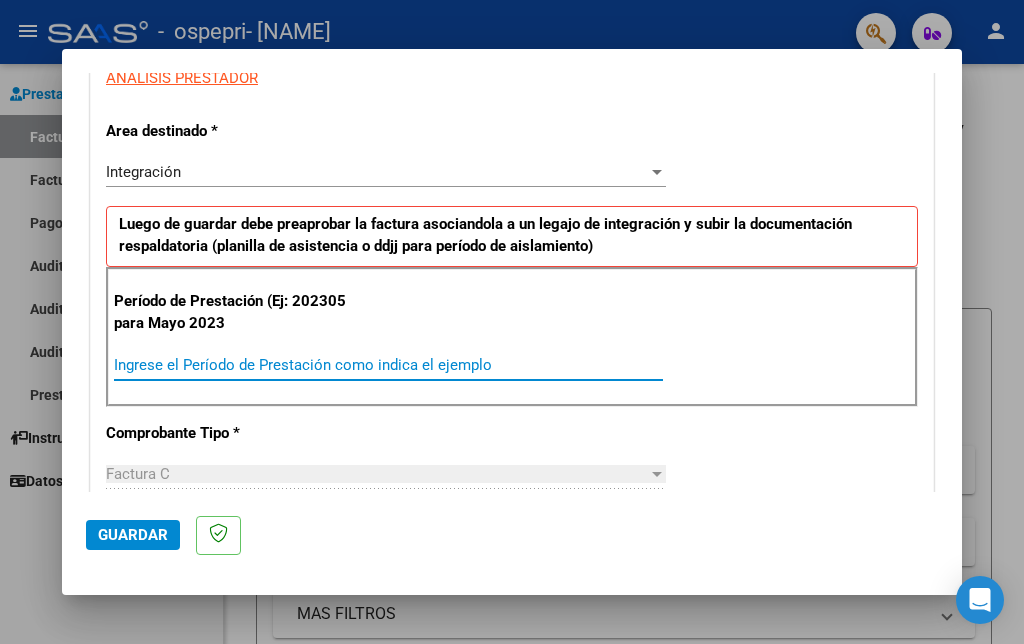 click on "Ingrese el Período de Prestación como indica el ejemplo" at bounding box center [388, 365] 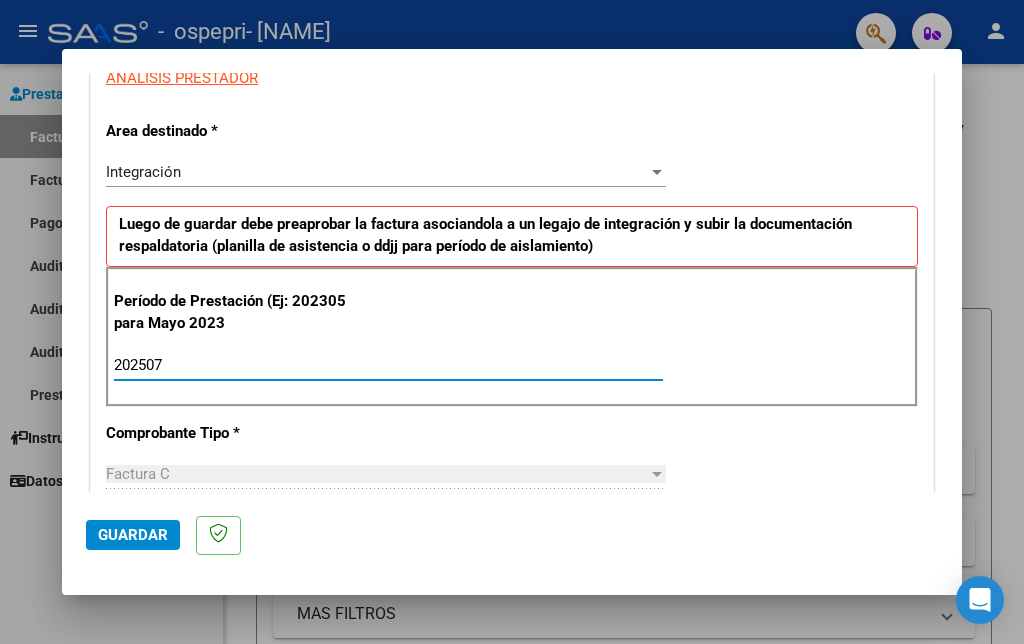 type on "202507" 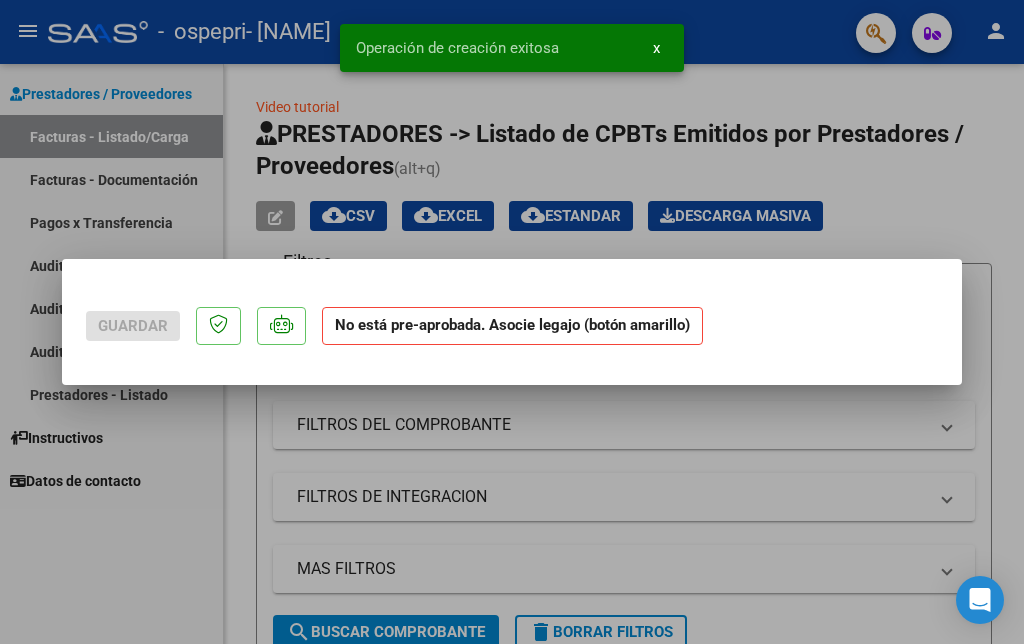 scroll, scrollTop: 0, scrollLeft: 0, axis: both 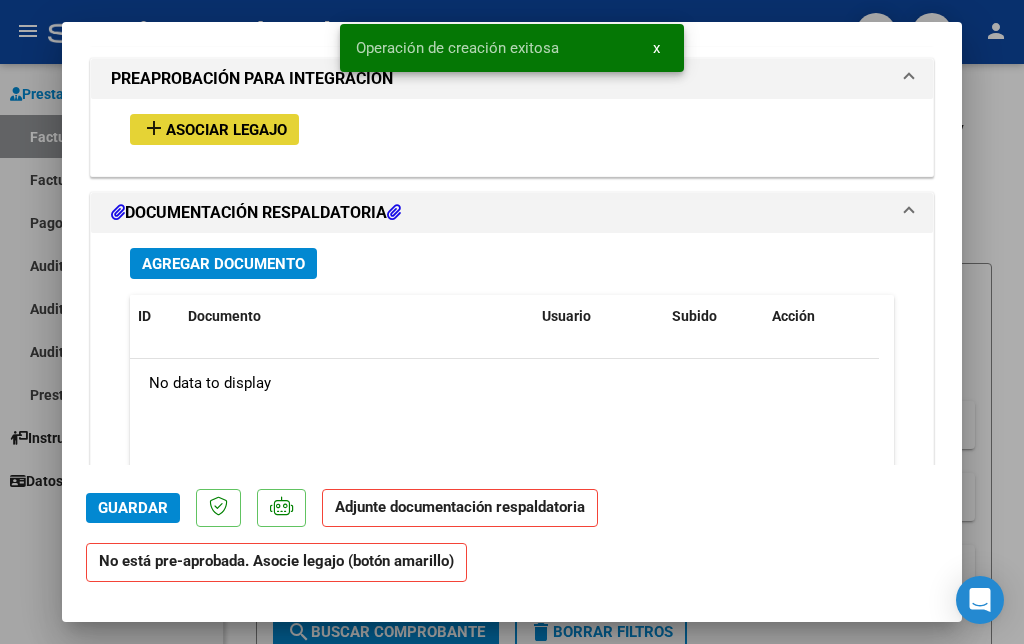 click on "add" at bounding box center (154, 128) 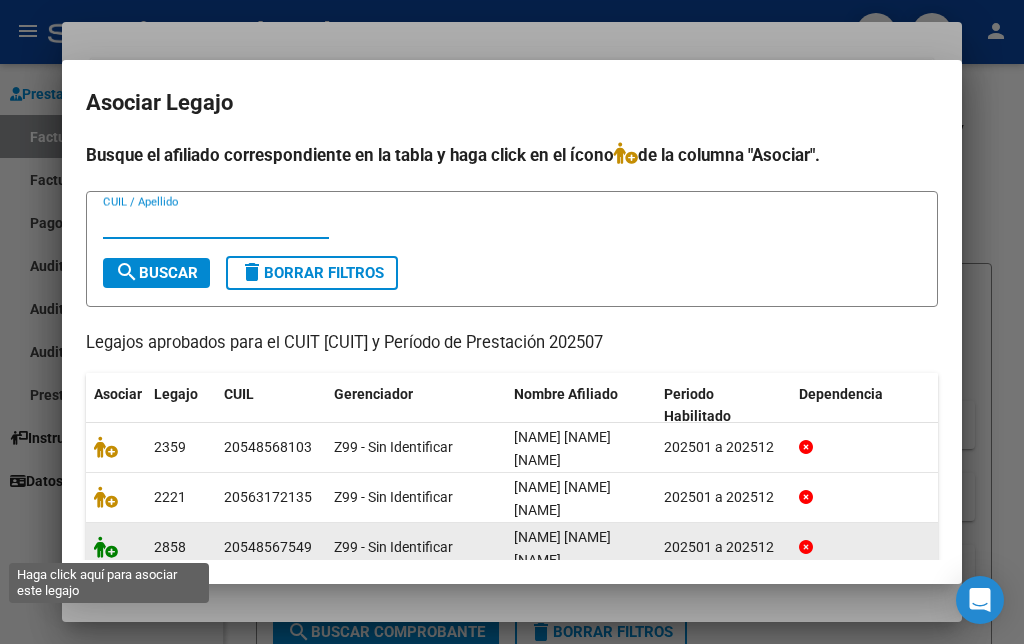 click 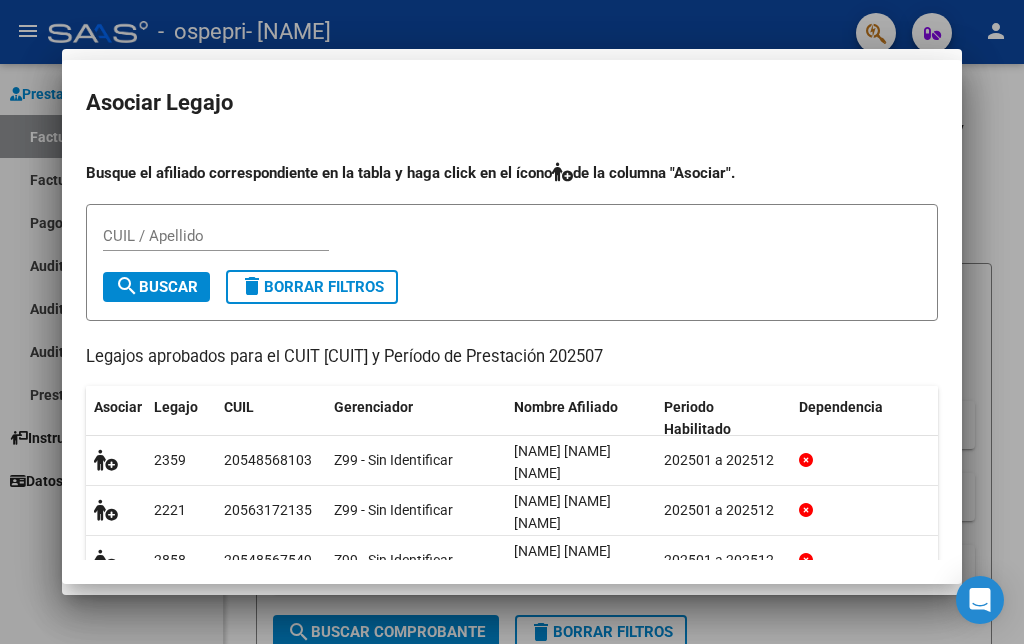 scroll, scrollTop: 1839, scrollLeft: 0, axis: vertical 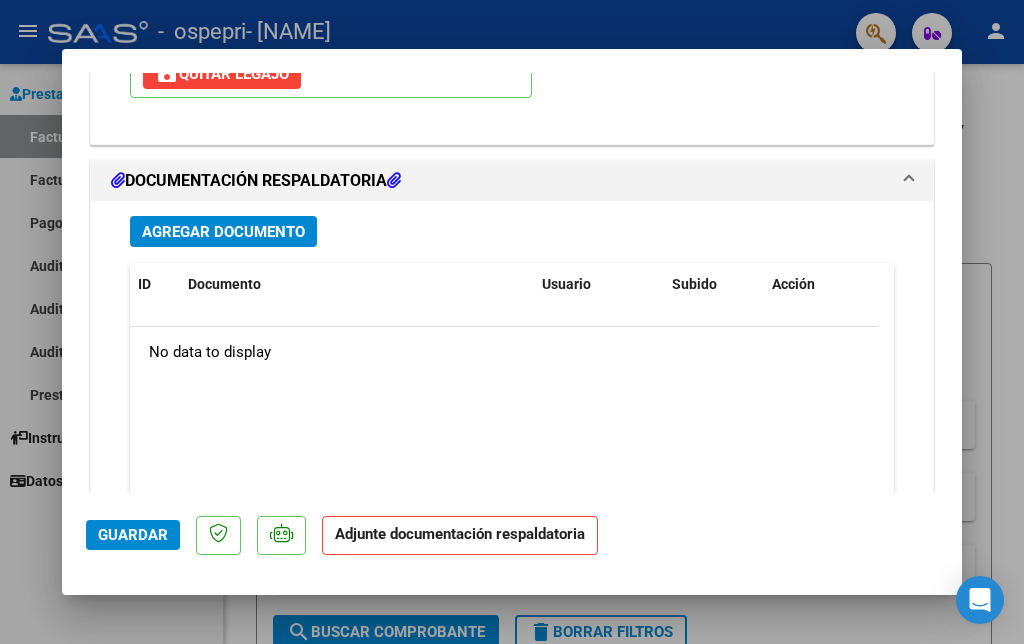 click on "Agregar Documento" at bounding box center [223, 232] 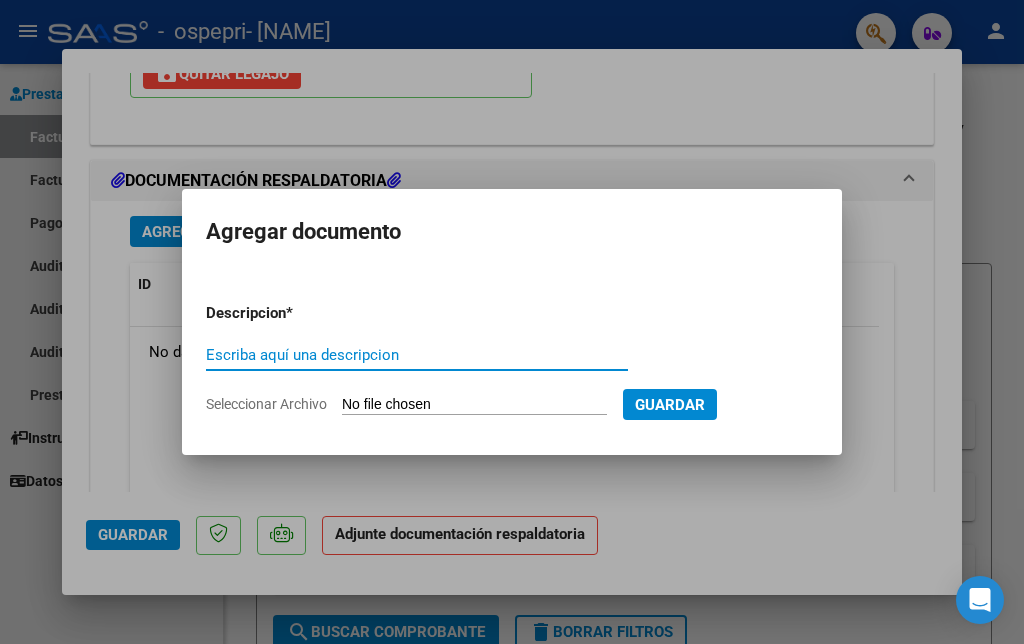 click on "Escriba aquí una descripcion" at bounding box center (417, 355) 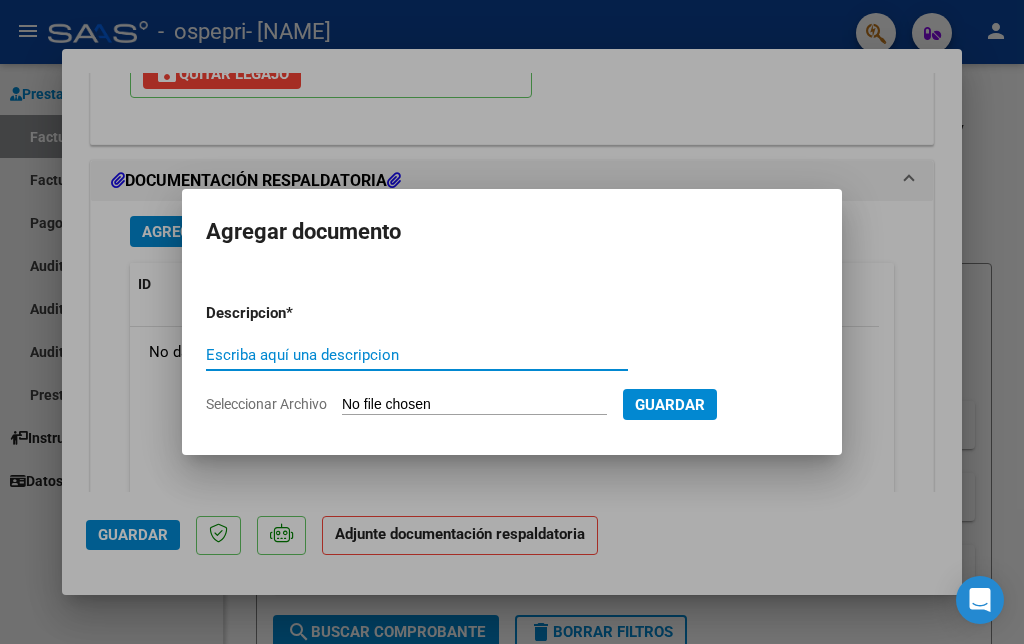 click on "Escriba aquí una descripcion" at bounding box center [417, 355] 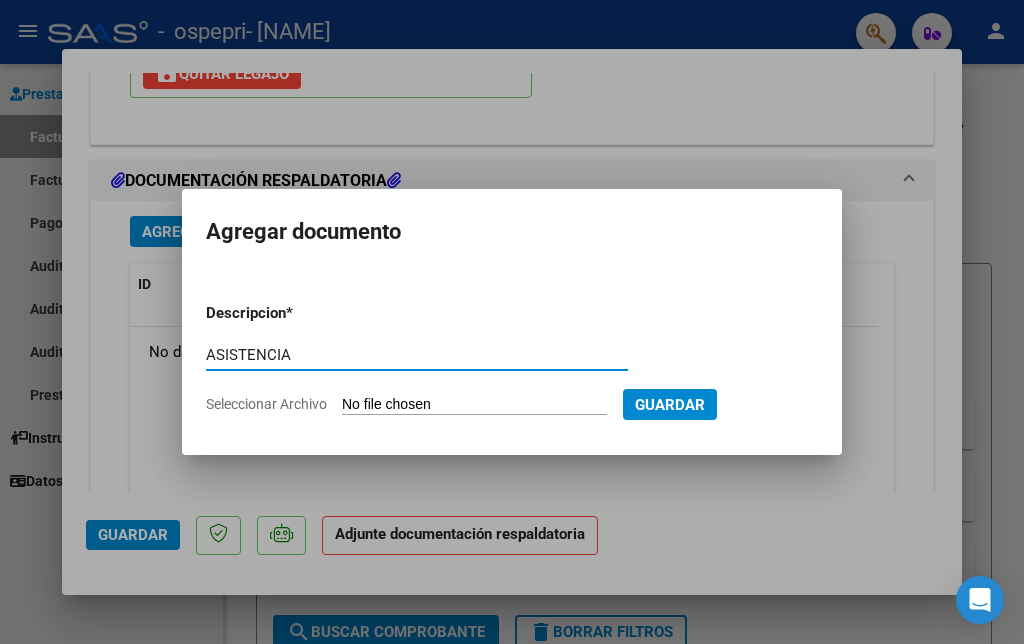 type on "ASISTENCIA" 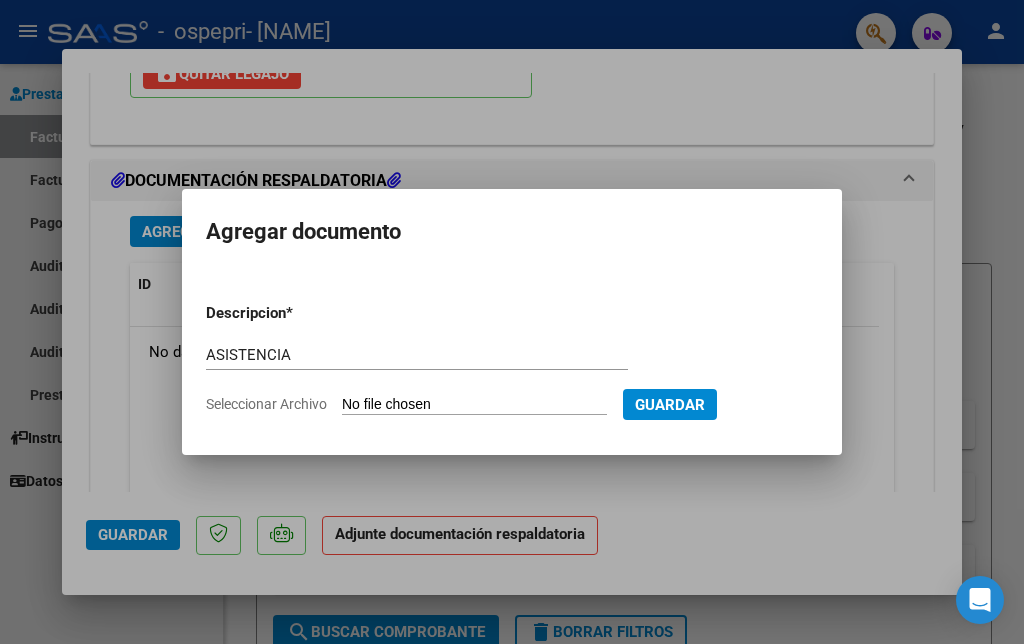 click on "Seleccionar Archivo" at bounding box center (474, 405) 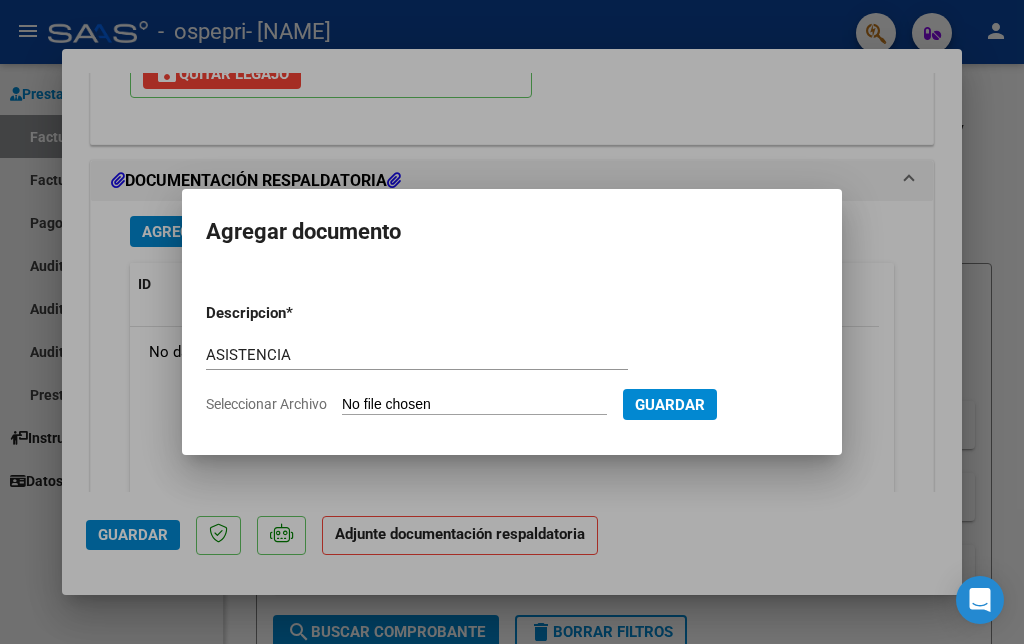 type on "C:\fakepath\soto.pdf" 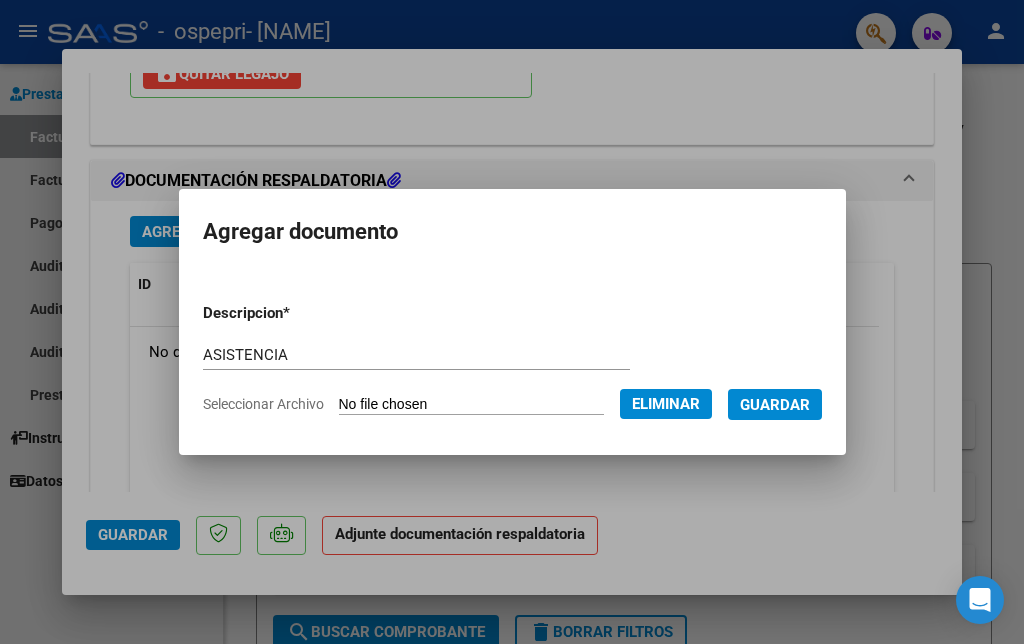 click on "Guardar" at bounding box center (775, 405) 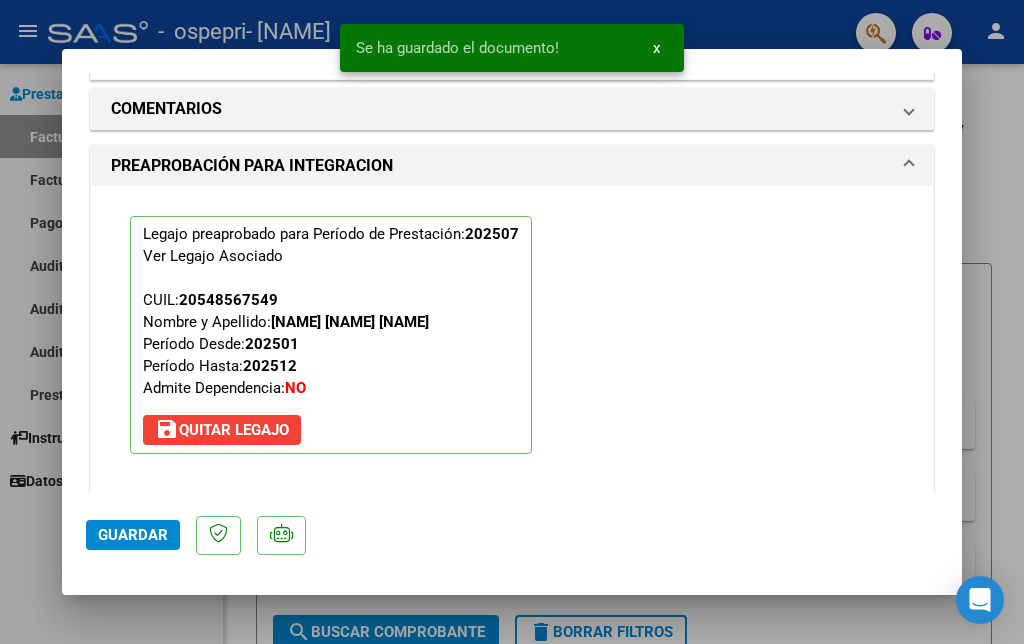 scroll, scrollTop: 2269, scrollLeft: 0, axis: vertical 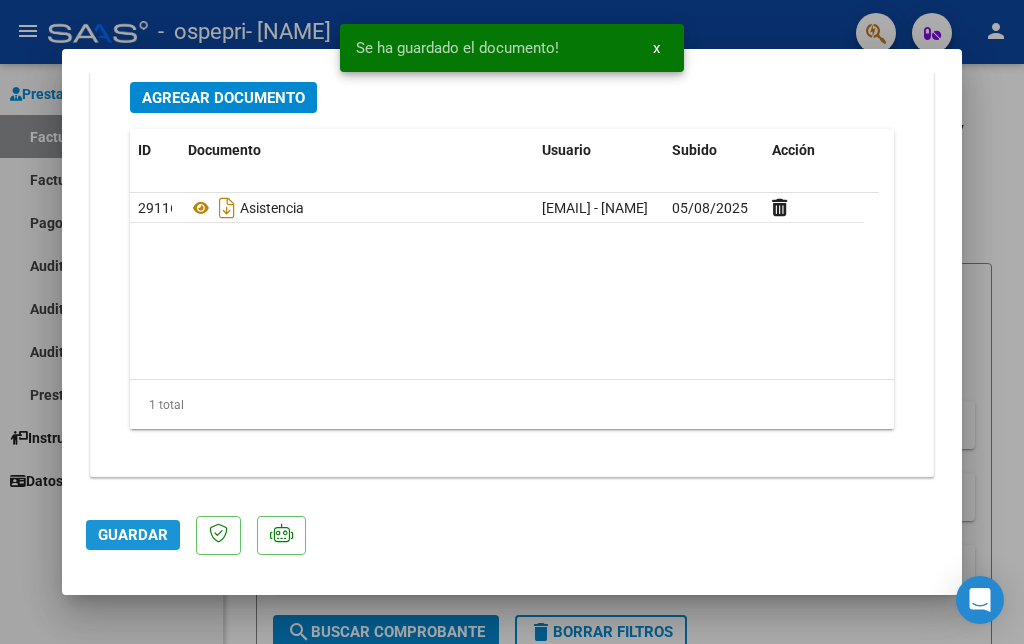 click on "Guardar" 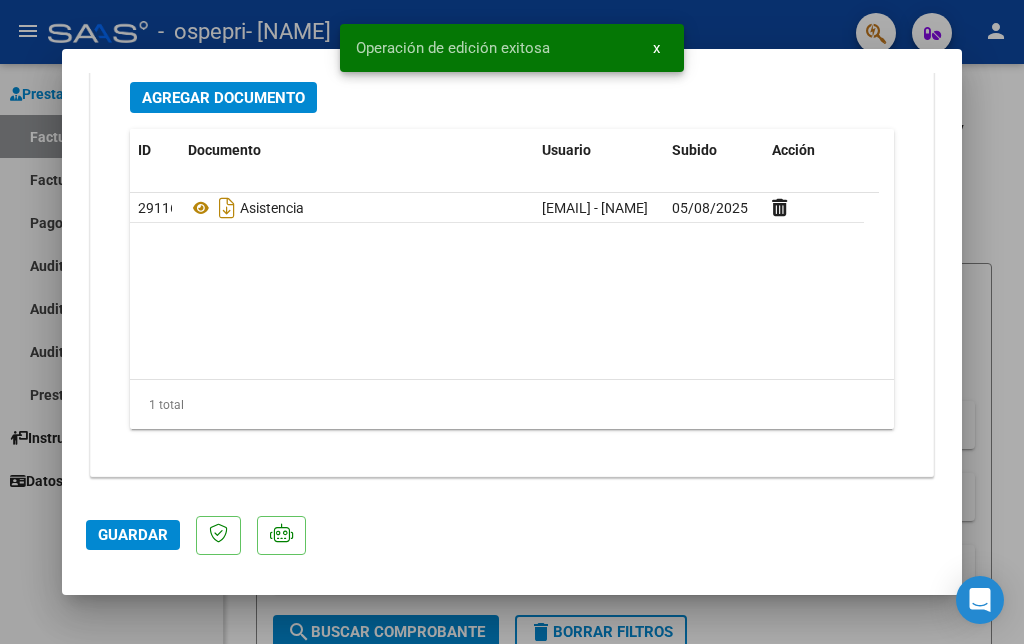 click at bounding box center [512, 322] 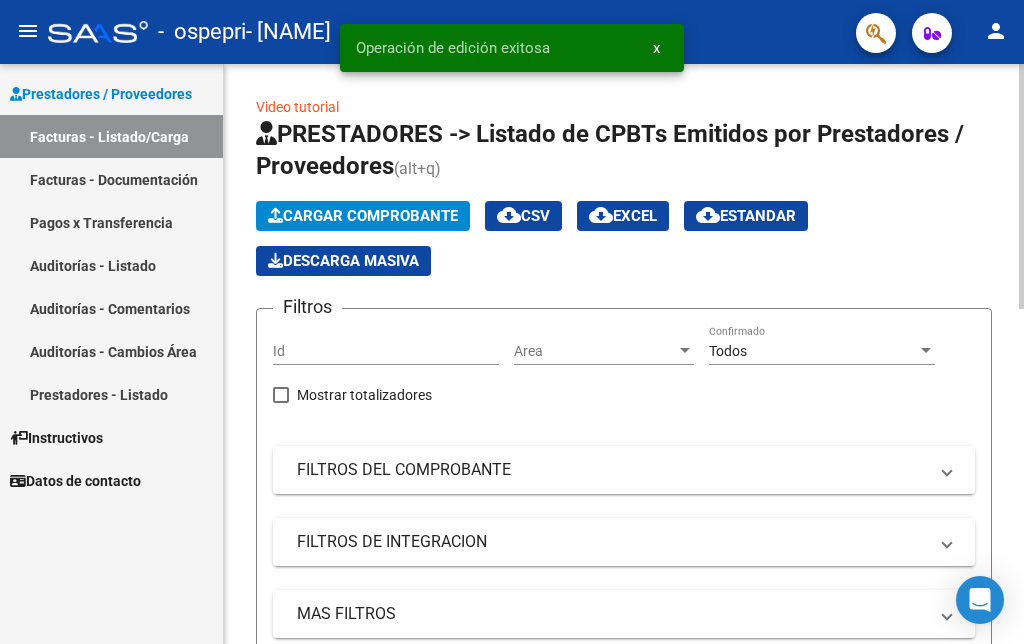 click on "Cargar Comprobante" 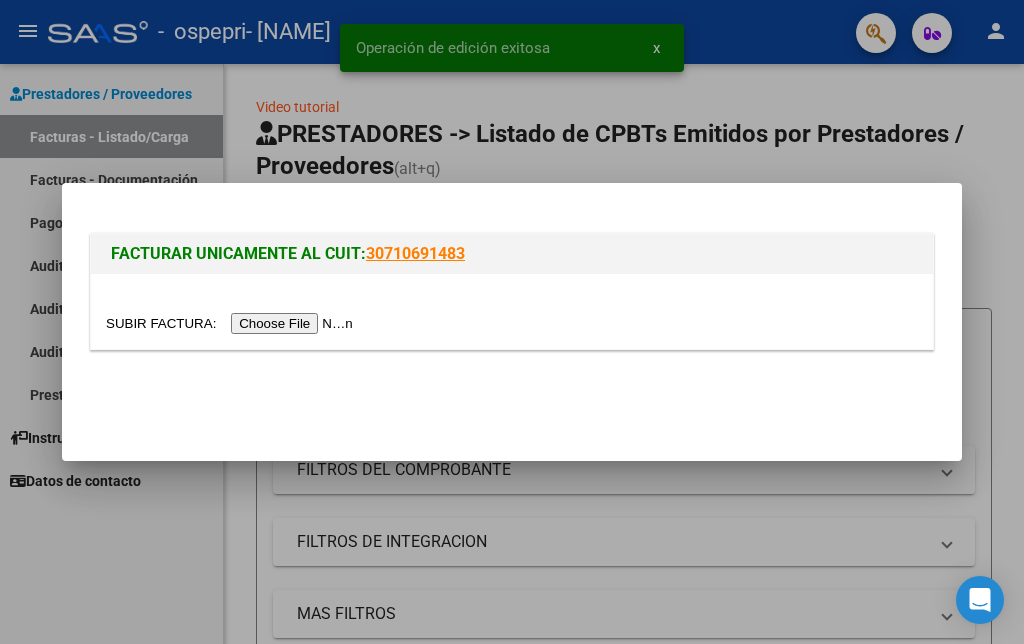 drag, startPoint x: 331, startPoint y: 210, endPoint x: 293, endPoint y: 318, distance: 114.49017 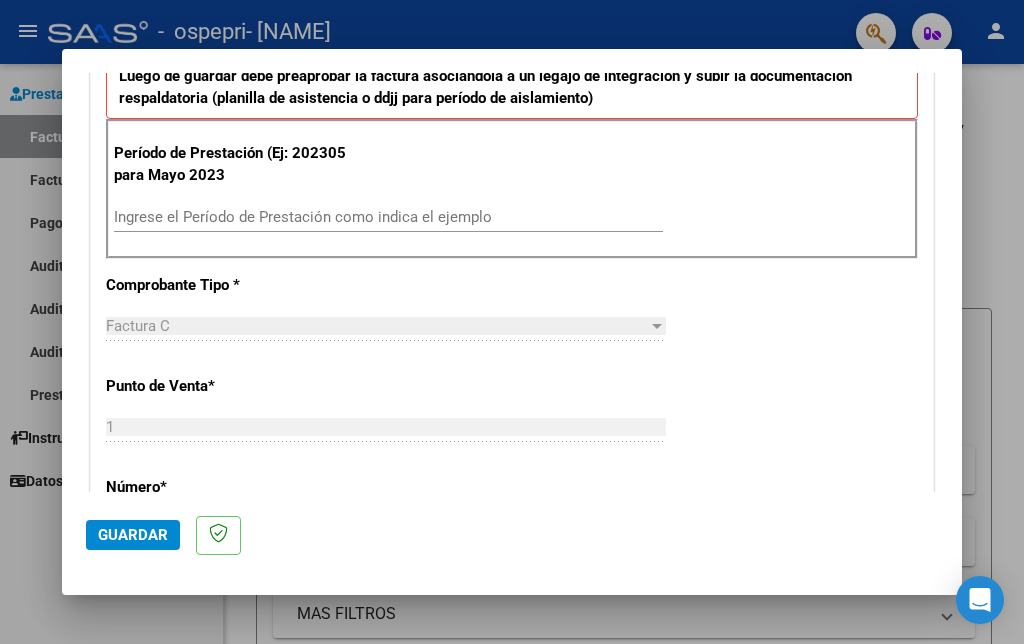 scroll, scrollTop: 532, scrollLeft: 0, axis: vertical 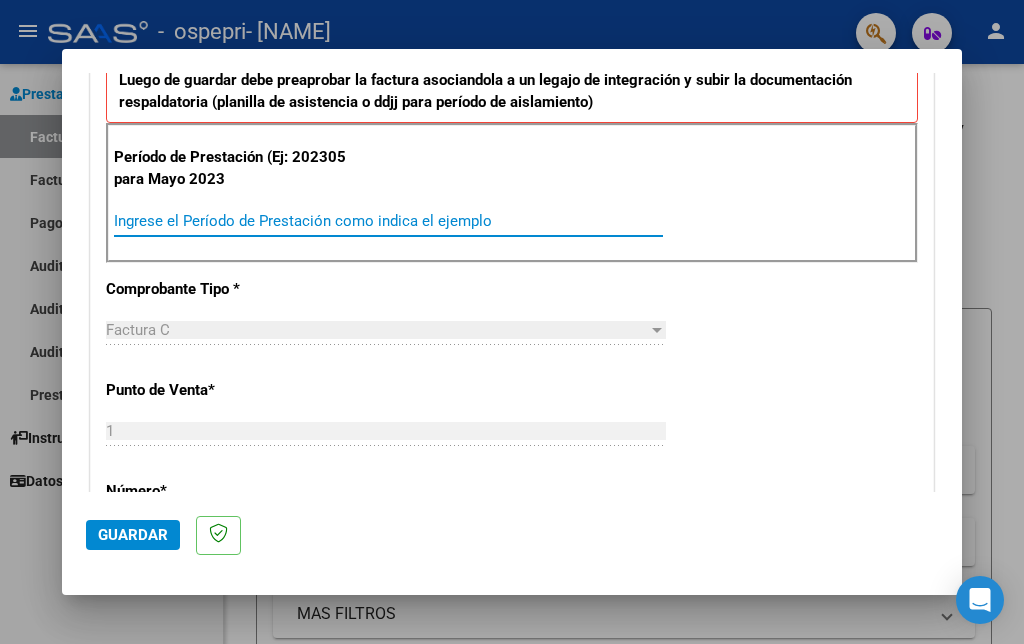 click on "Ingrese el Período de Prestación como indica el ejemplo" at bounding box center (388, 221) 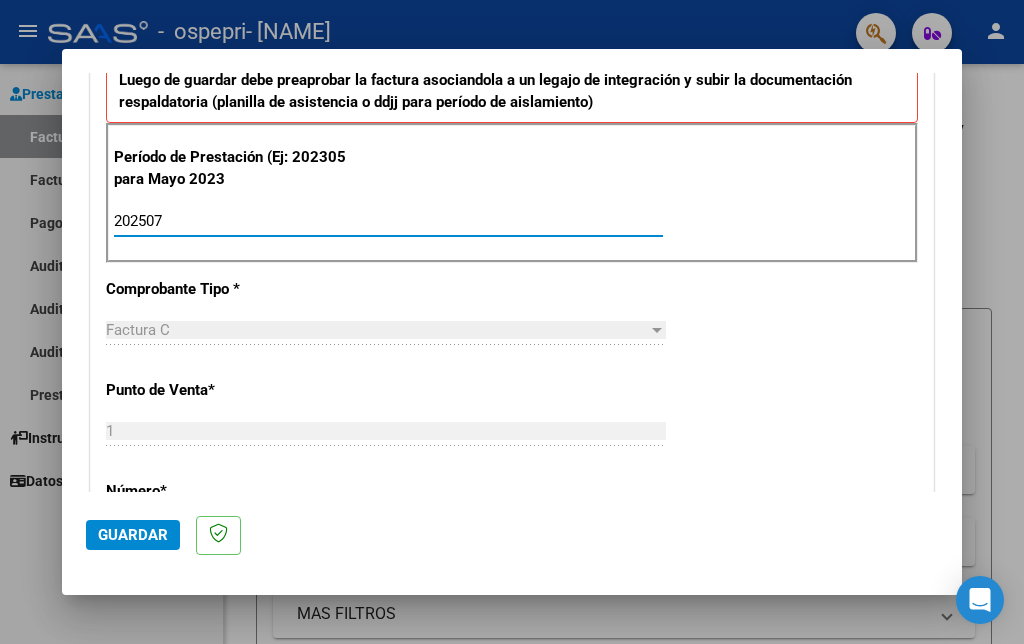 type on "202507" 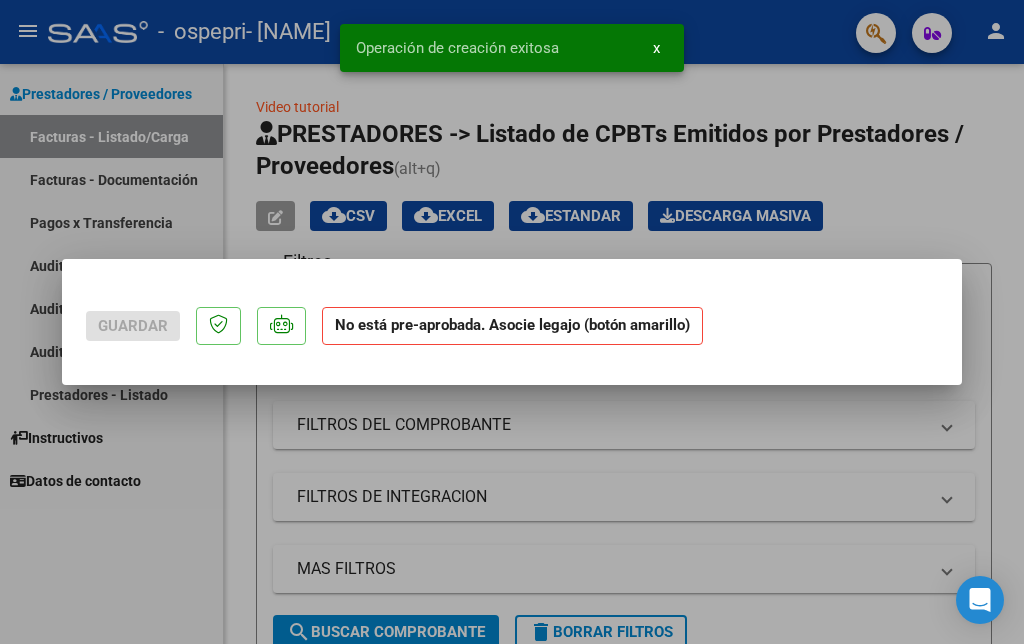 scroll, scrollTop: 0, scrollLeft: 0, axis: both 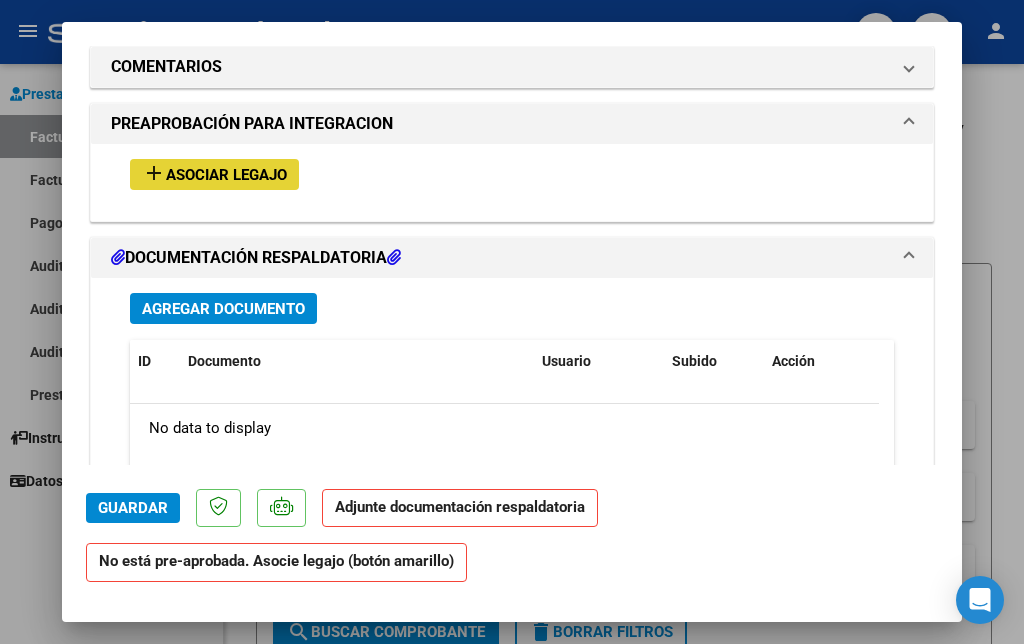 click on "add" at bounding box center [154, 173] 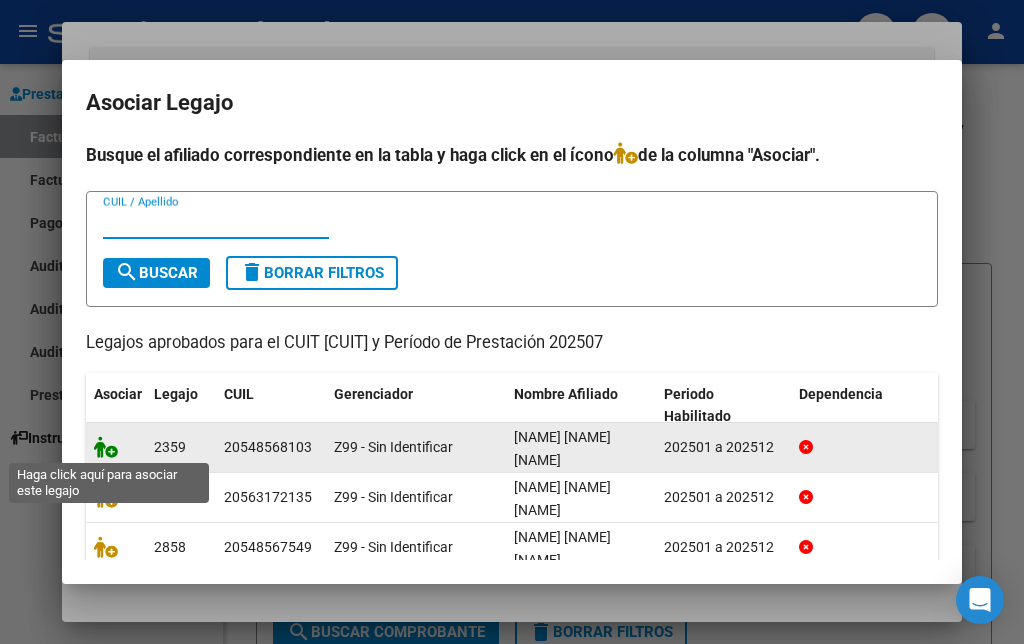 click 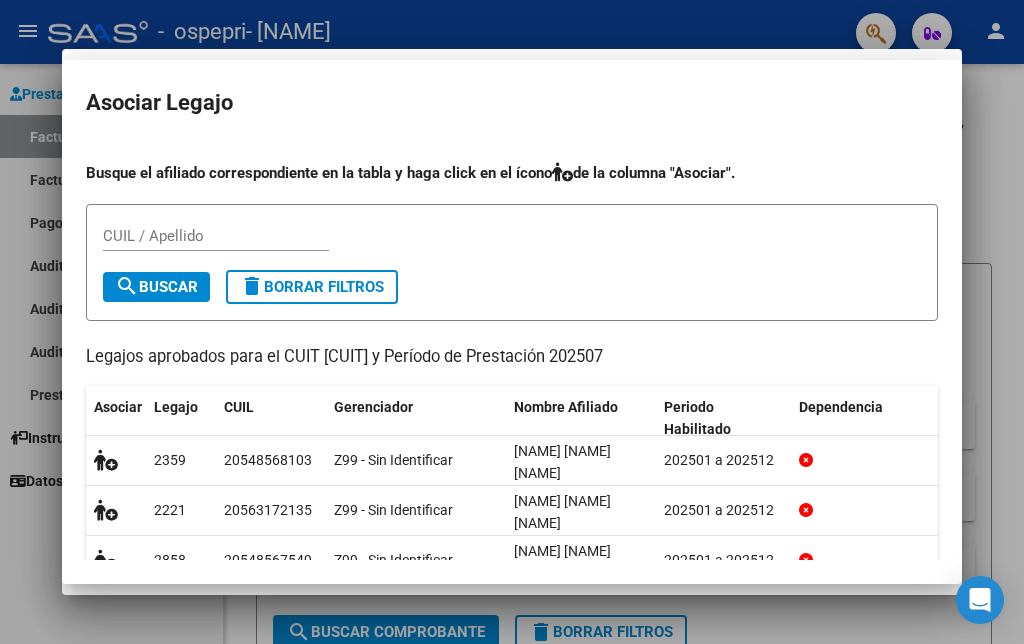 scroll, scrollTop: 1794, scrollLeft: 0, axis: vertical 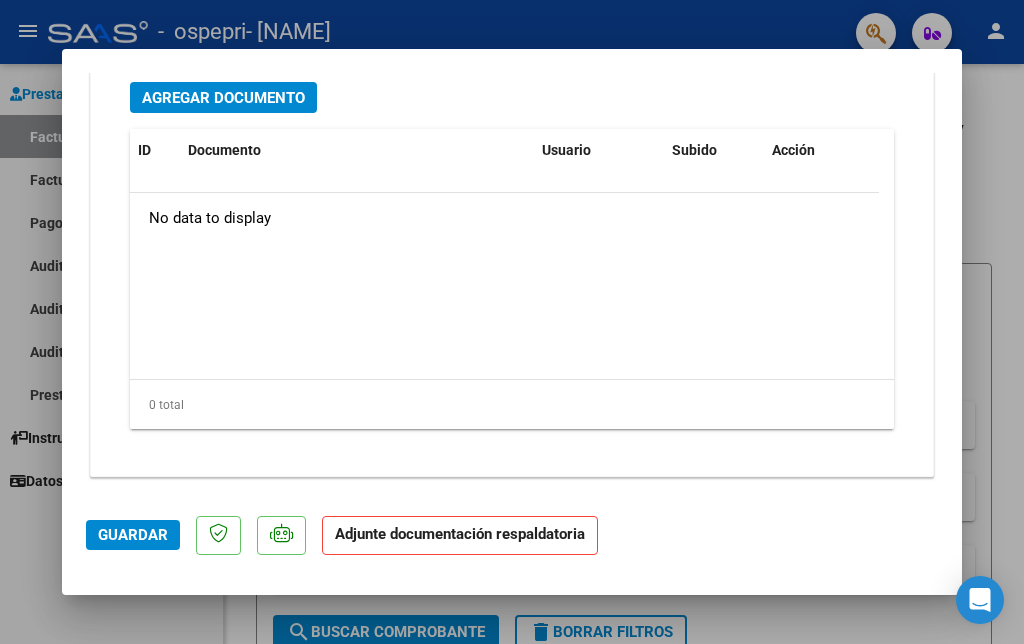 click on "Agregar Documento" at bounding box center (223, 98) 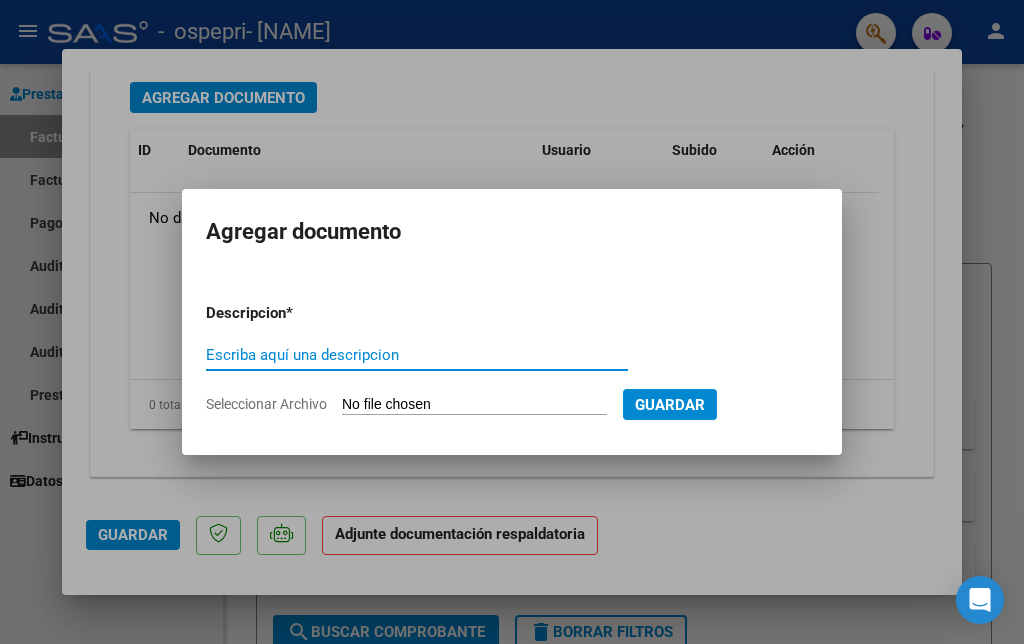 click on "Escriba aquí una descripcion" at bounding box center [417, 355] 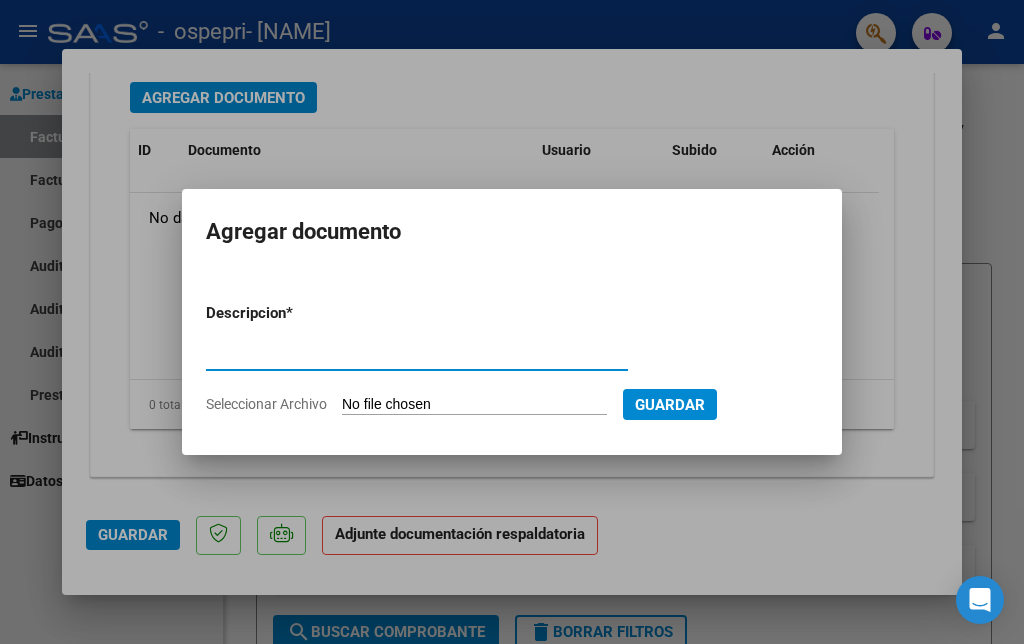 type on "ASISTENCIA" 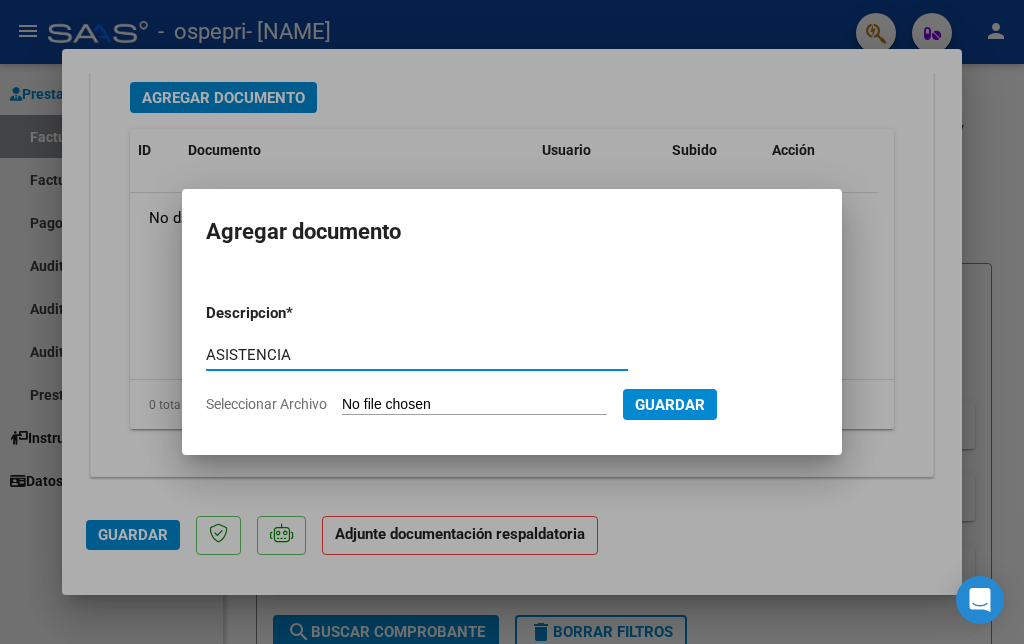 click on "Seleccionar Archivo" at bounding box center [474, 405] 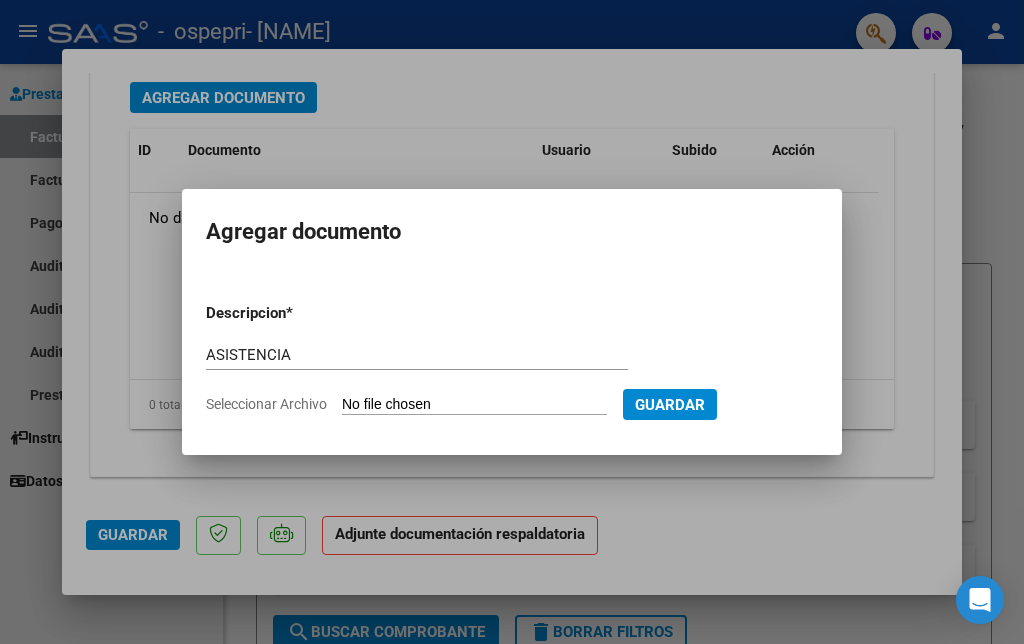 type on "C:\fakepath\[FILENAME].jpg" 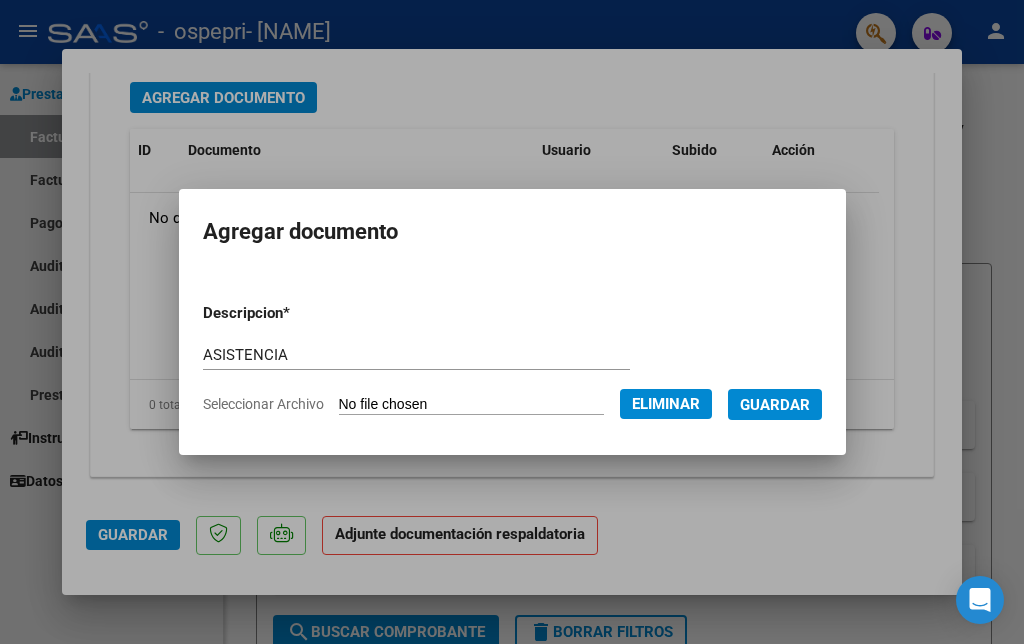 click on "Guardar" at bounding box center (775, 405) 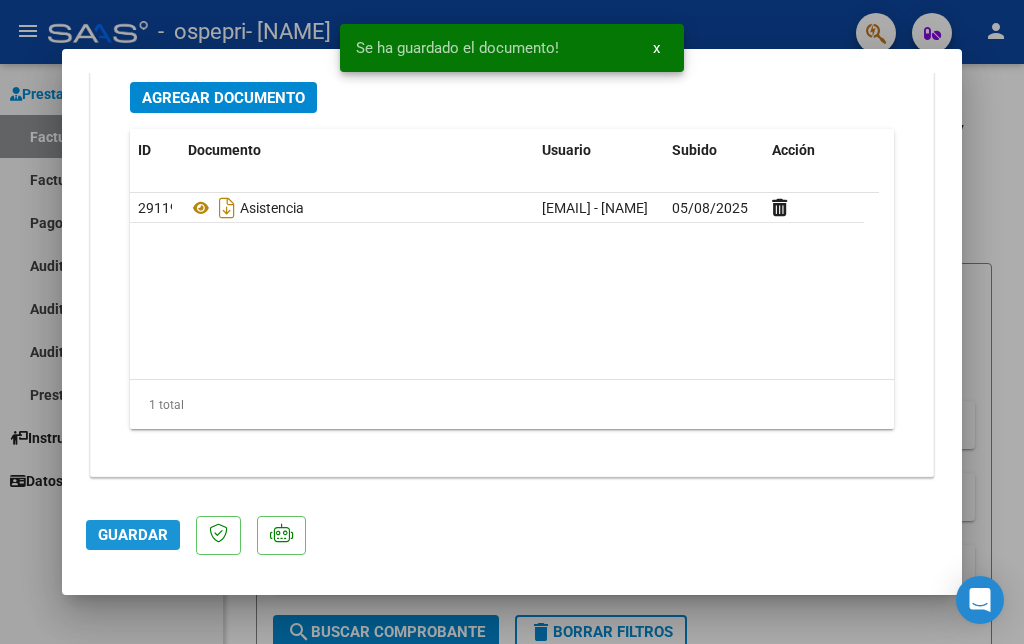 click on "Guardar" 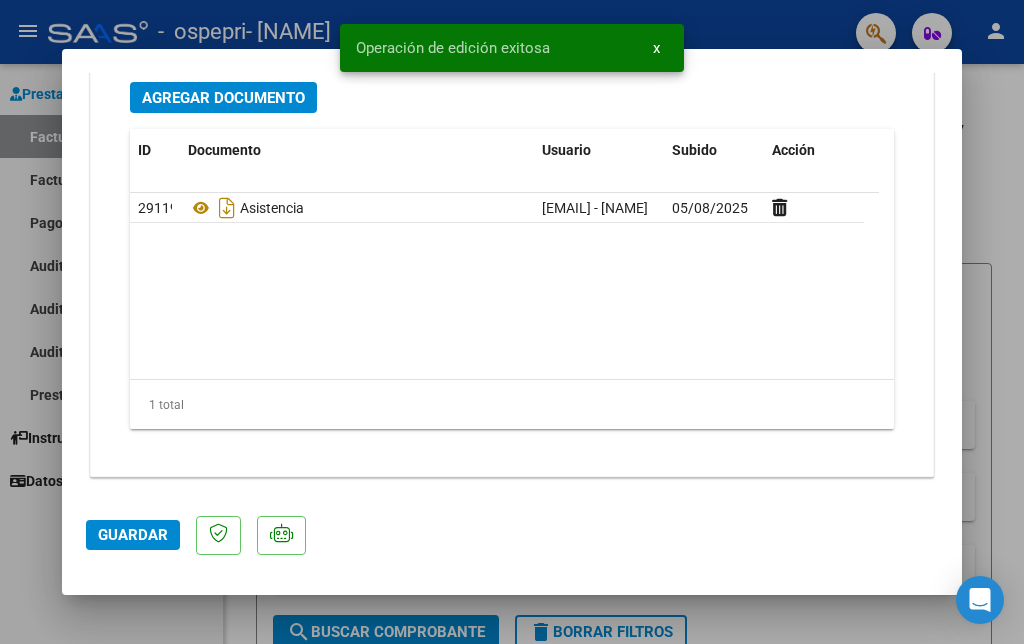 click at bounding box center (512, 322) 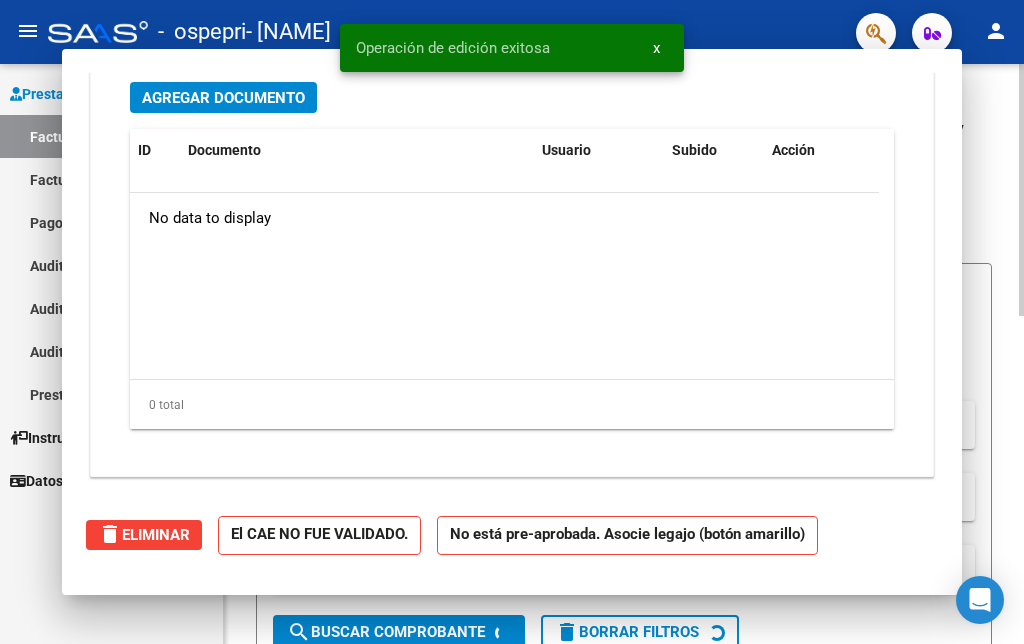 scroll, scrollTop: 2050, scrollLeft: 0, axis: vertical 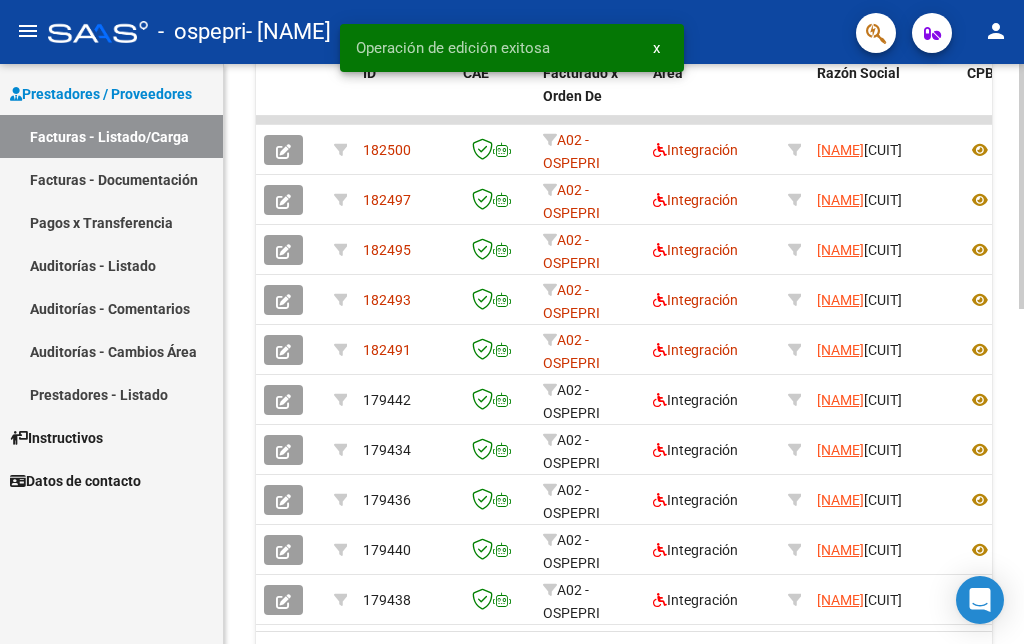 click on "menu -   ospepri   - [NAME] person    Prestadores / Proveedores Facturas - Listado/Carga Facturas - Documentación Pagos x Transferencia Auditorías - Listado Auditorías - Comentarios Auditorías - Cambios Área Prestadores - Listado    Instructivos    Datos de contacto  Video tutorial   PRESTADORES -> Listado de CPBTs Emitidos por Prestadores / Proveedores (alt+q)   Cargar Comprobante
cloud_download  CSV  cloud_download  EXCEL  cloud_download  Estandar   Descarga Masiva
Filtros Id Area Area Todos Confirmado   Mostrar totalizadores   FILTROS DEL COMPROBANTE  Comprobante Tipo Comprobante Tipo Start date – End date Fec. Comprobante Desde / Hasta Días Emisión Desde(cant. días) Días Emisión Hasta(cant. días) CUIT / Razón Social Pto. Venta Nro. Comprobante Código SSS CAE Válido CAE Válido Todos Cargado Módulo Hosp. Todos Tiene facturacion Apócrifa Hospital Refes  FILTROS DE INTEGRACION  Período De Prestación Campos del Archivo de Rendición Devuelto x SSS (dr_envio) –" at bounding box center [512, 322] 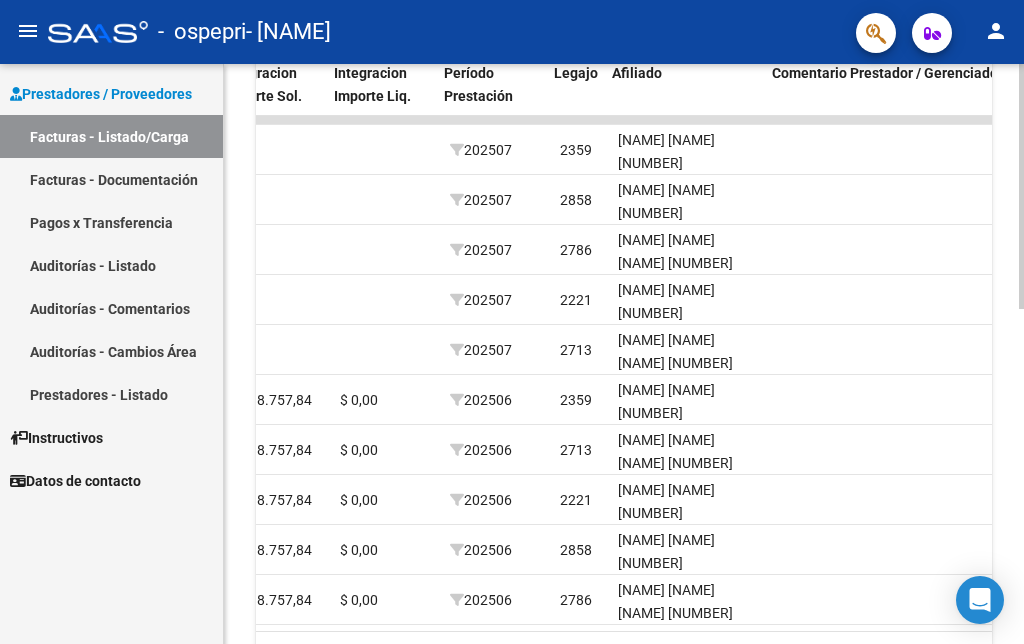 scroll, scrollTop: 0, scrollLeft: 2418, axis: horizontal 